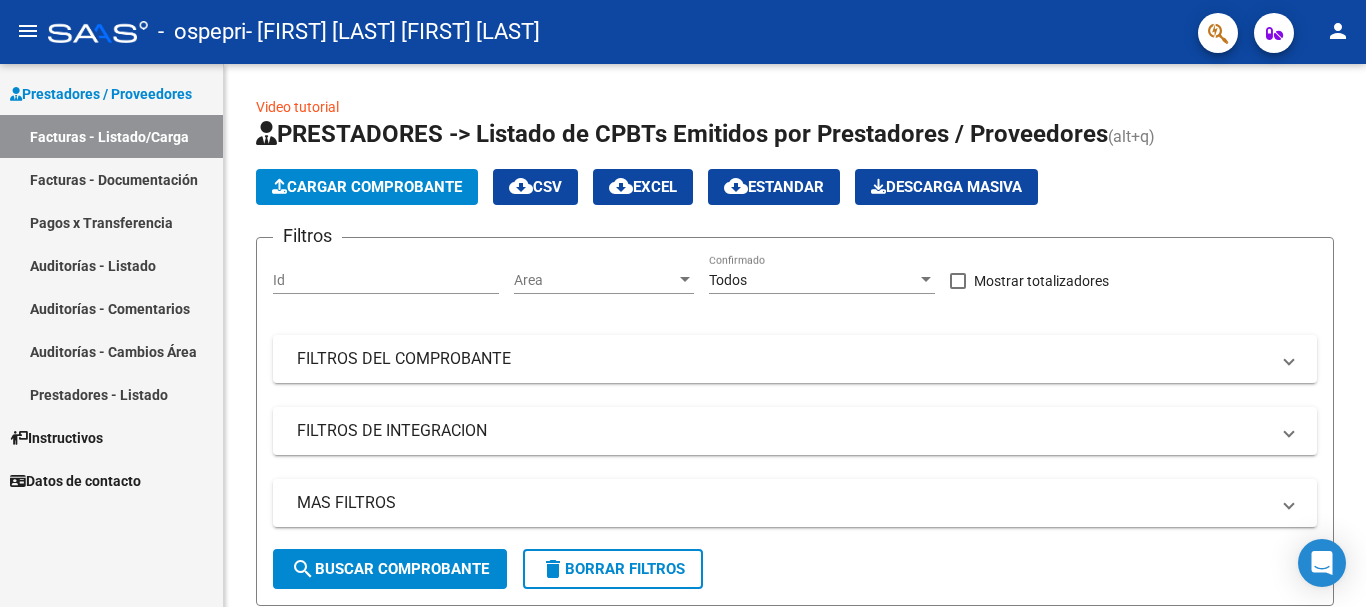 scroll, scrollTop: 0, scrollLeft: 0, axis: both 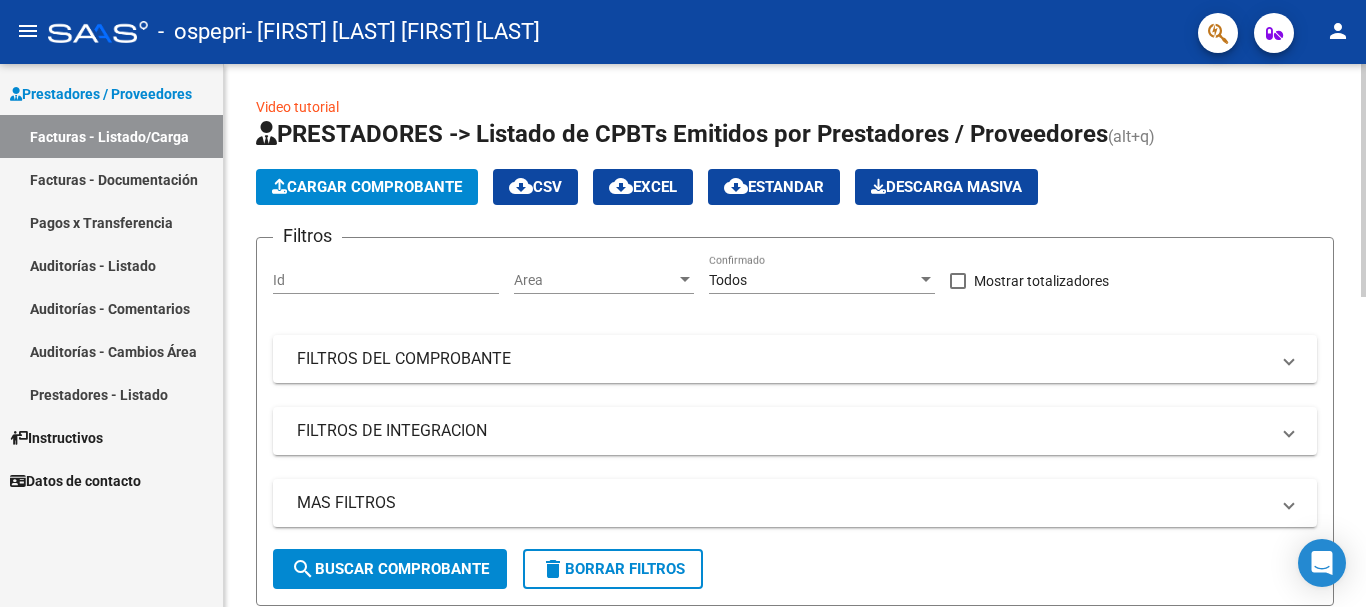 click on "Cargar Comprobante" 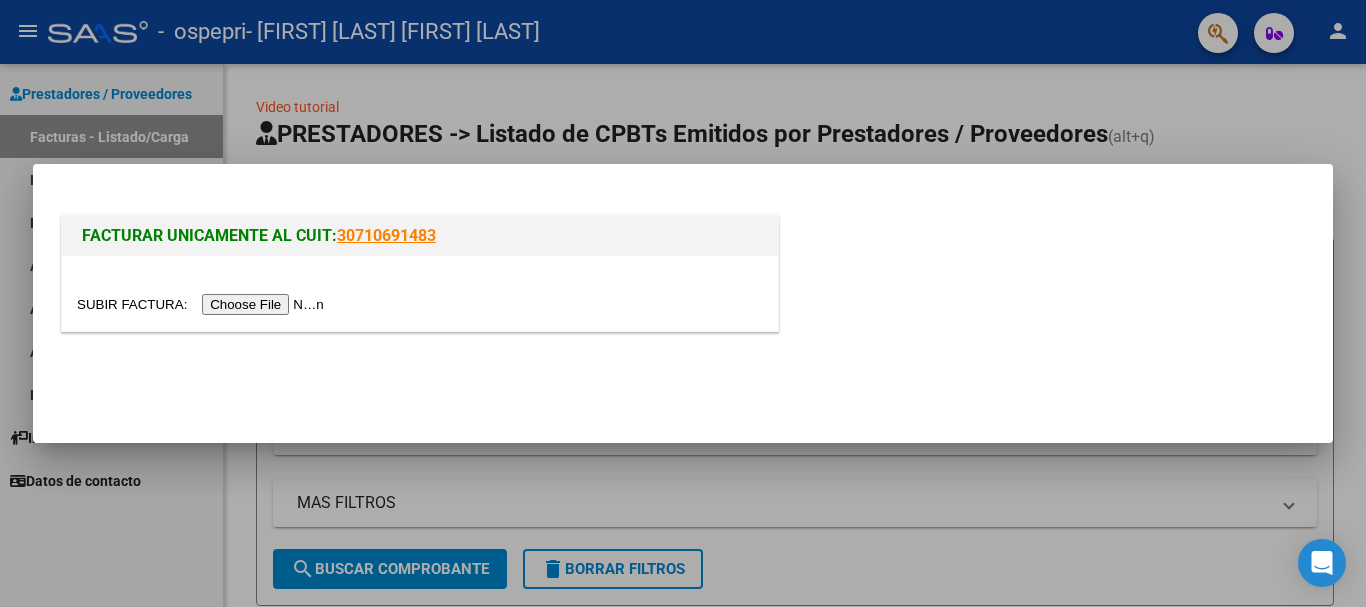 click at bounding box center [203, 304] 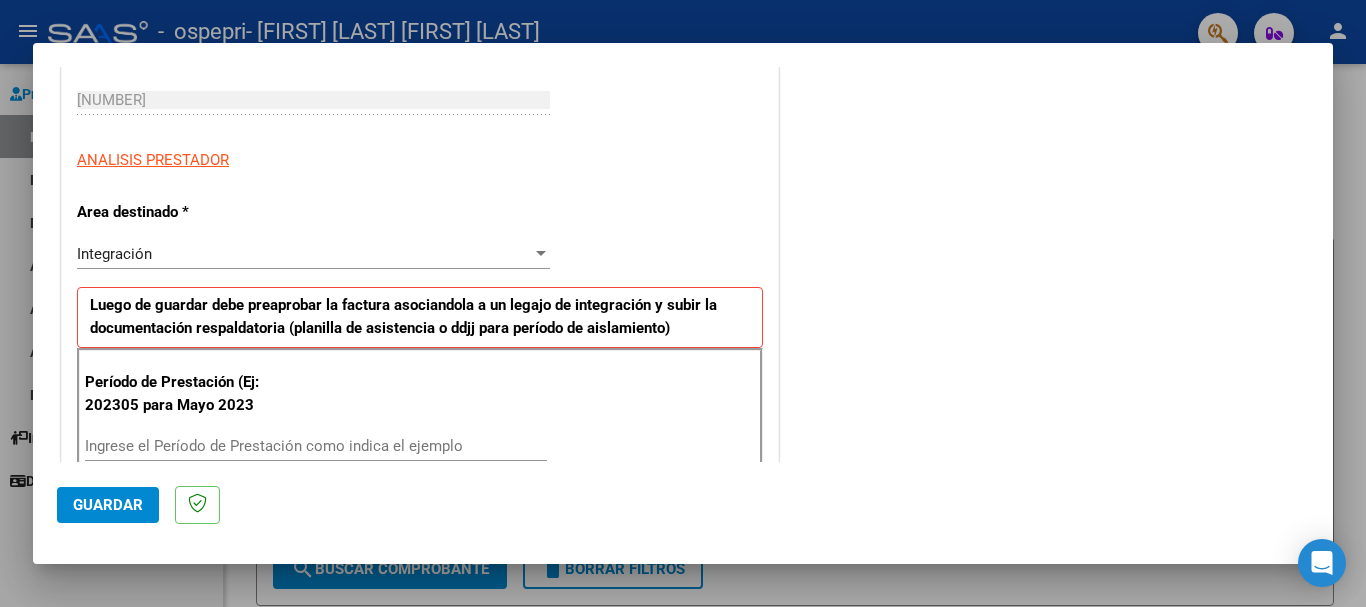 scroll, scrollTop: 400, scrollLeft: 0, axis: vertical 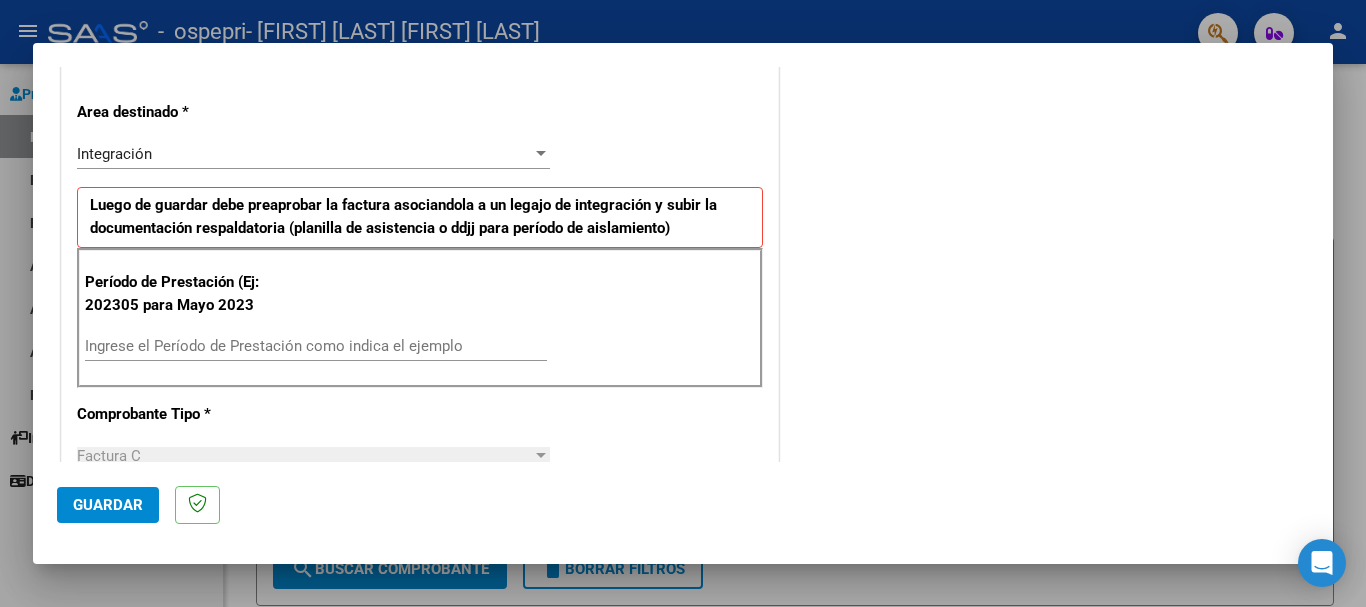 click on "Ingrese el Período de Prestación como indica el ejemplo" at bounding box center (316, 346) 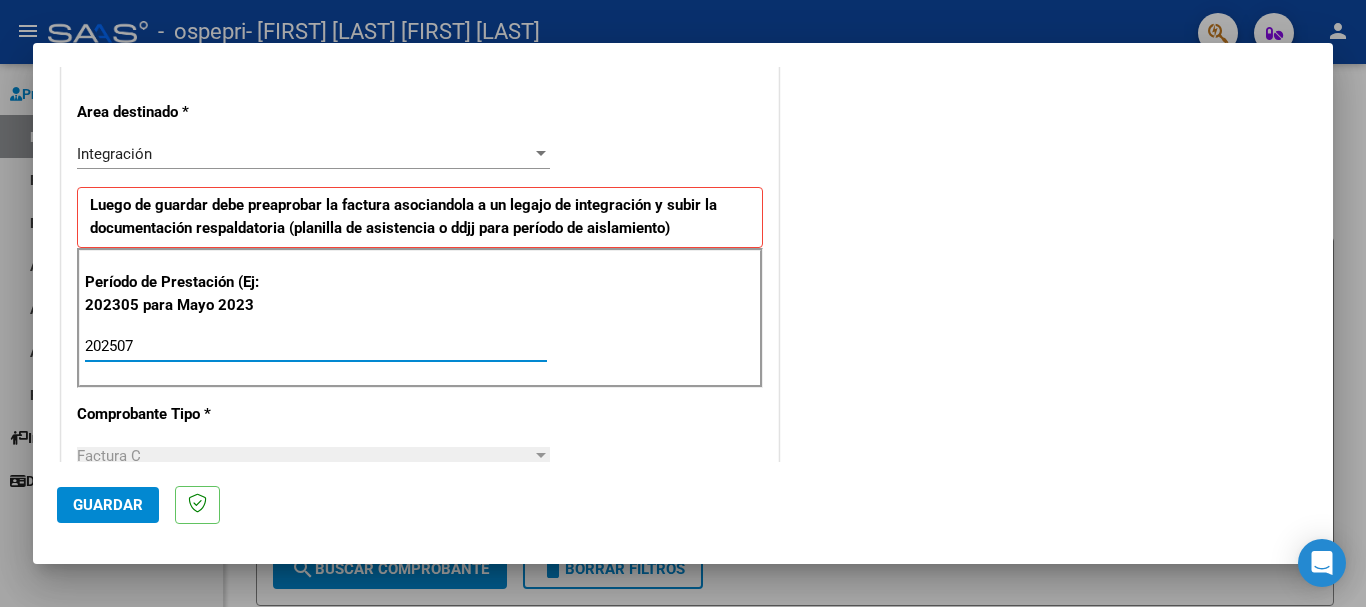 type on "202507" 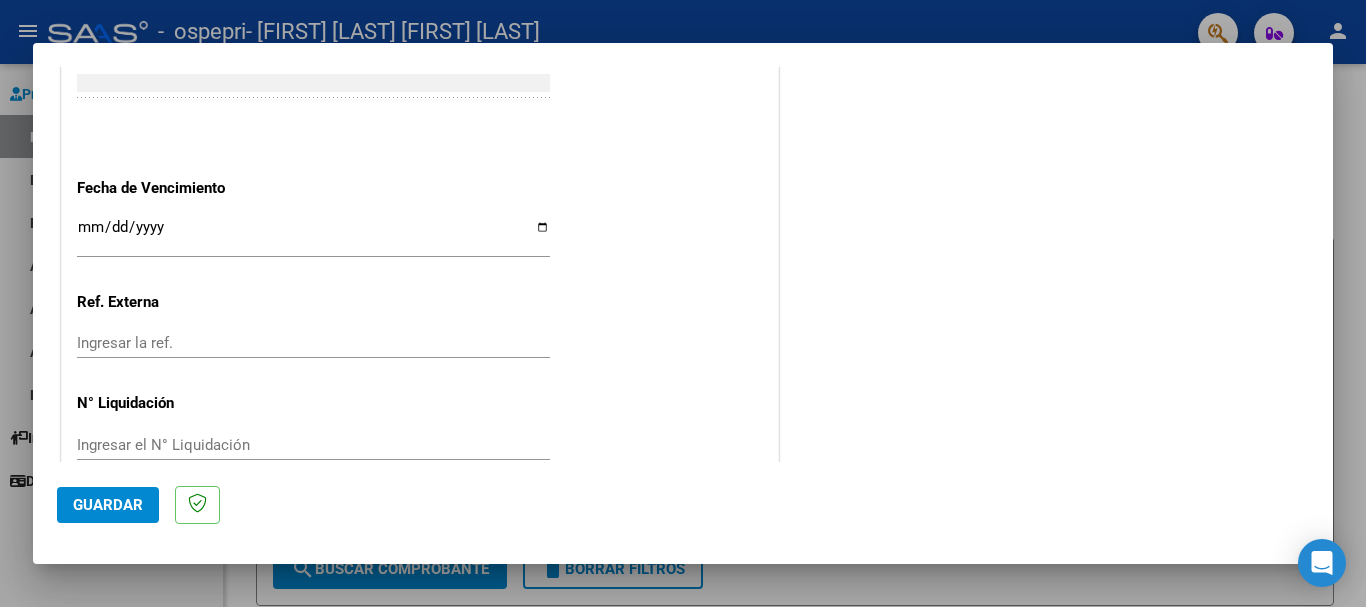scroll, scrollTop: 1327, scrollLeft: 0, axis: vertical 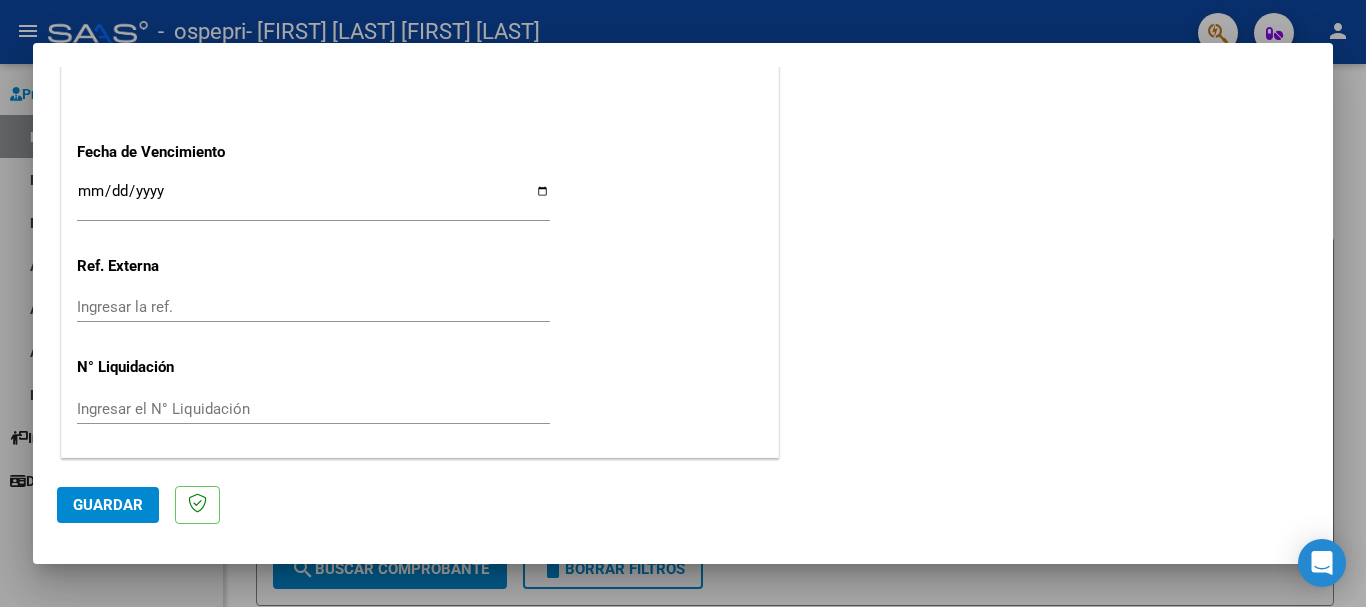 click on "Guardar" 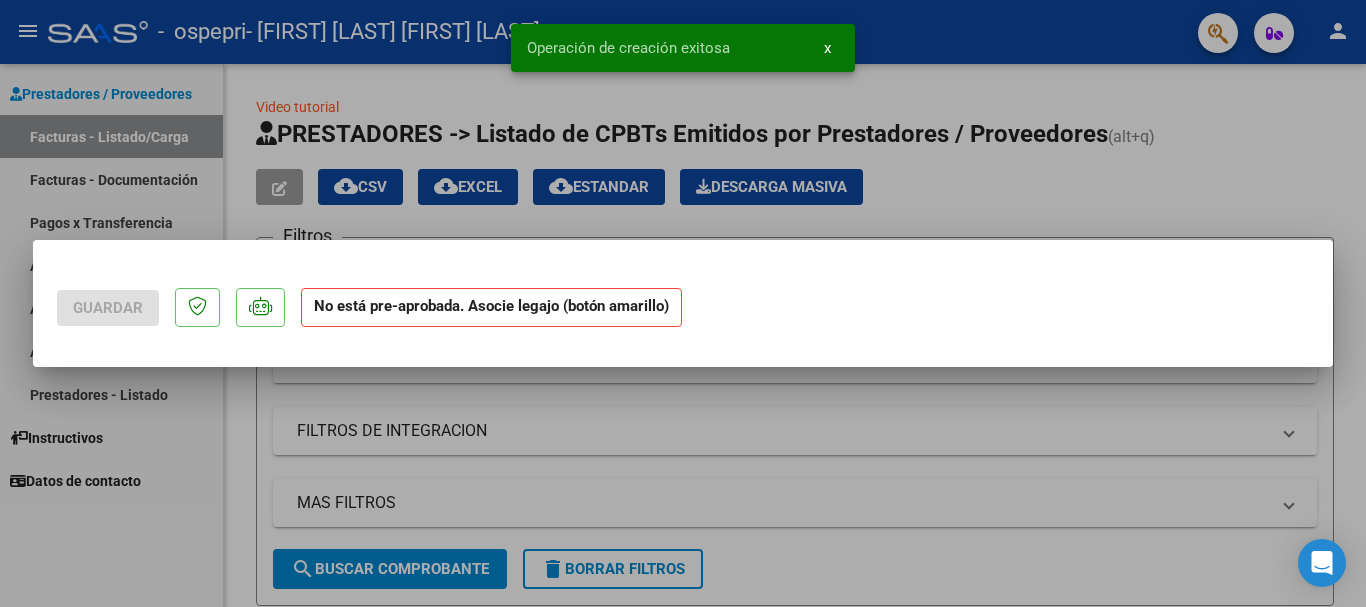 scroll, scrollTop: 0, scrollLeft: 0, axis: both 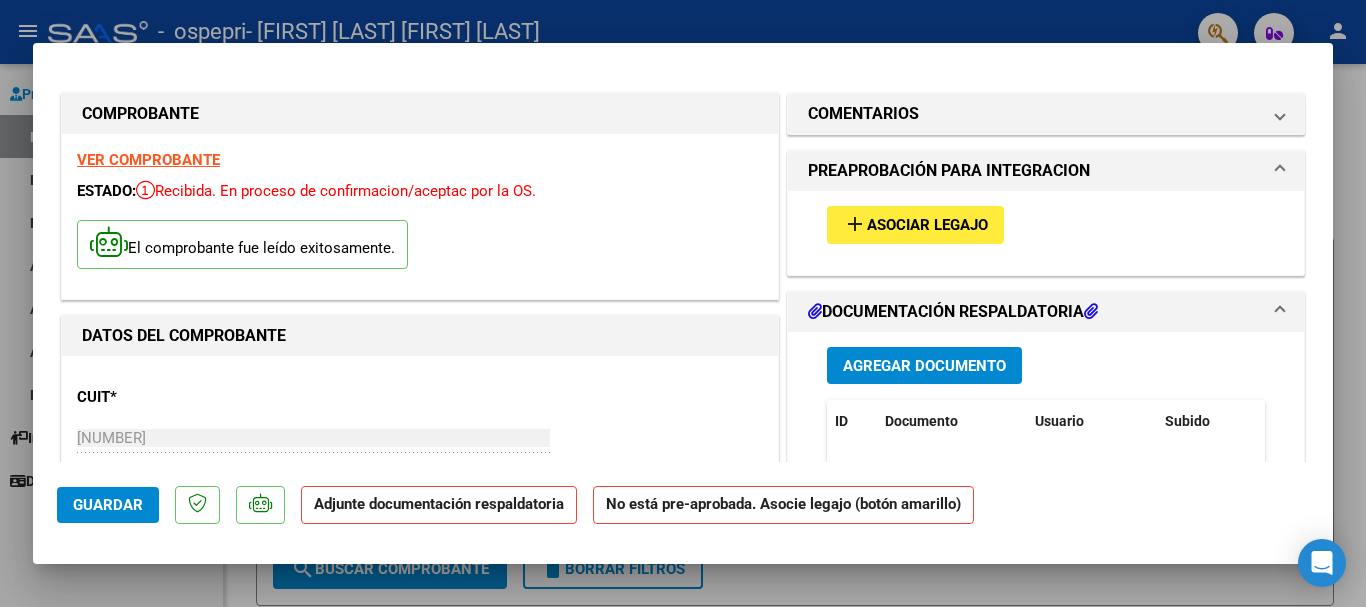 click on "Asociar Legajo" at bounding box center (927, 226) 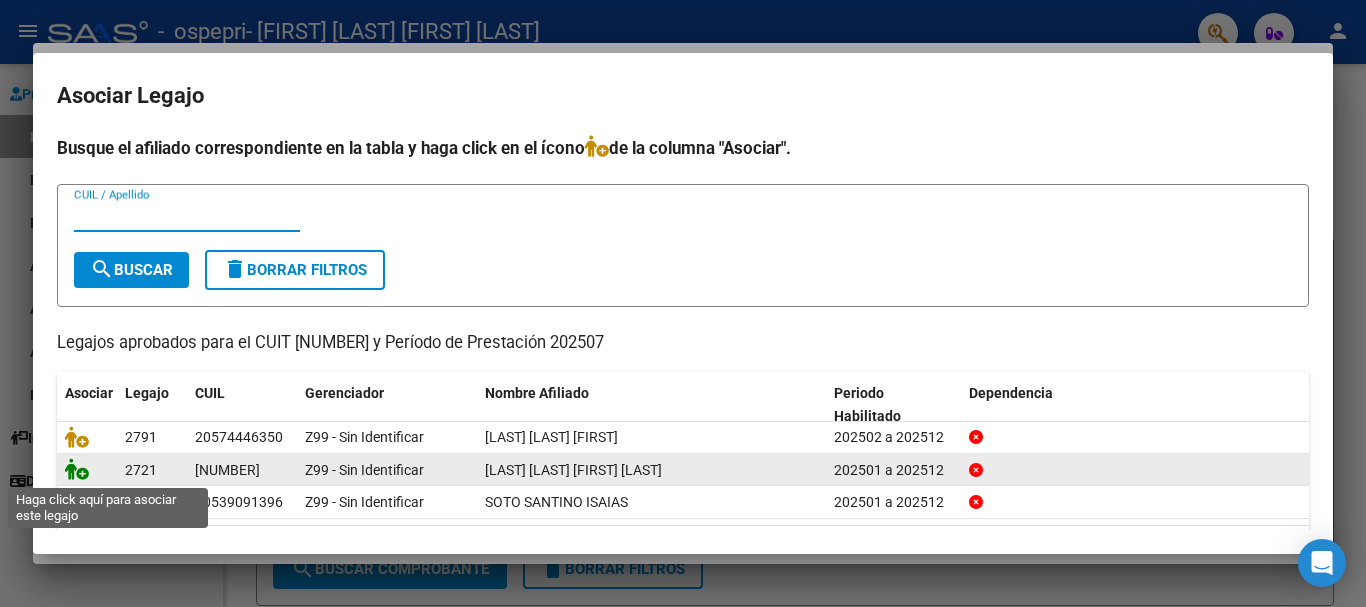click 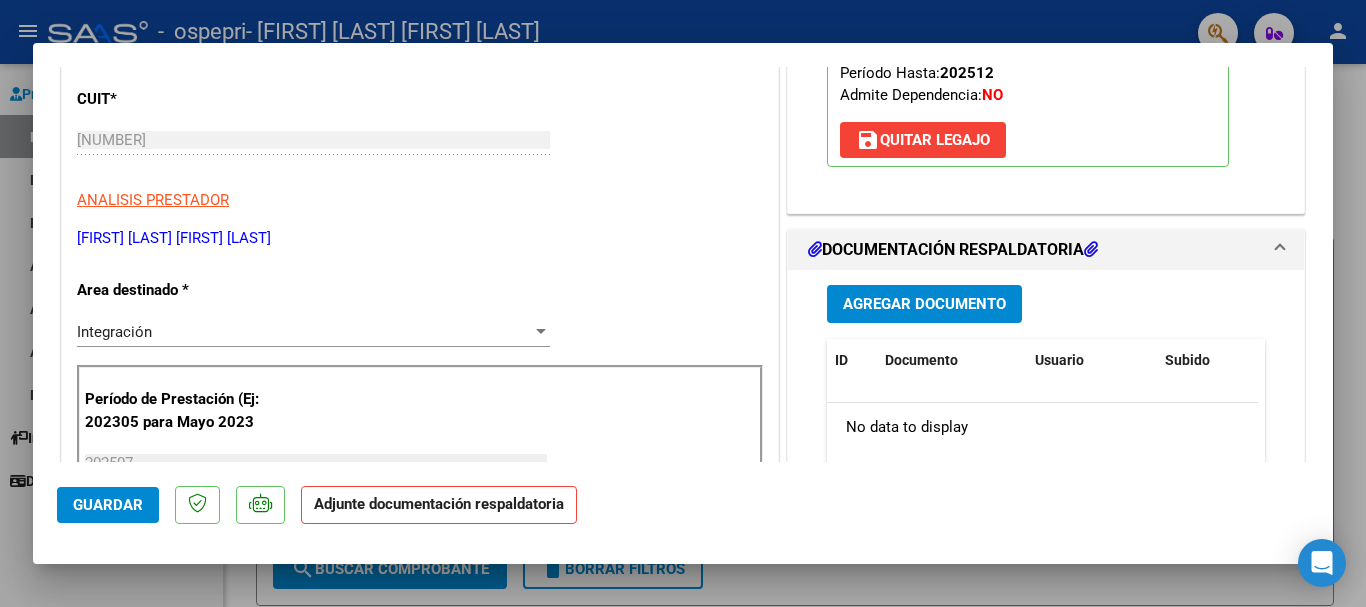 scroll, scrollTop: 300, scrollLeft: 0, axis: vertical 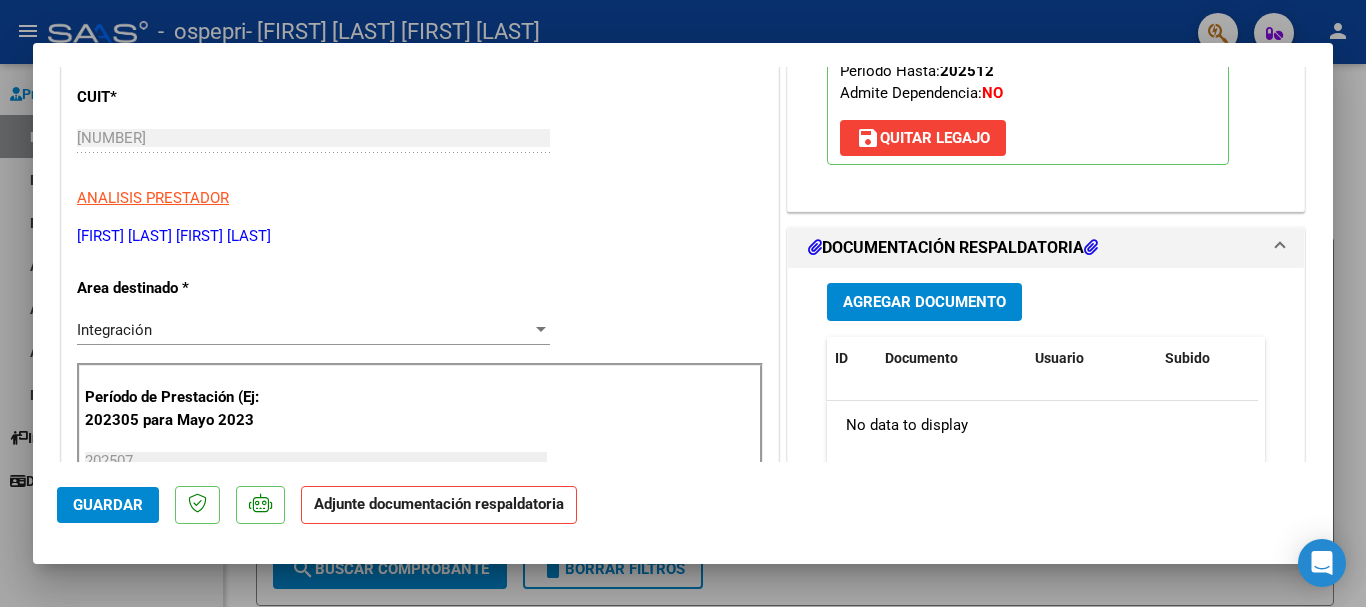 click on "Agregar Documento" at bounding box center (924, 303) 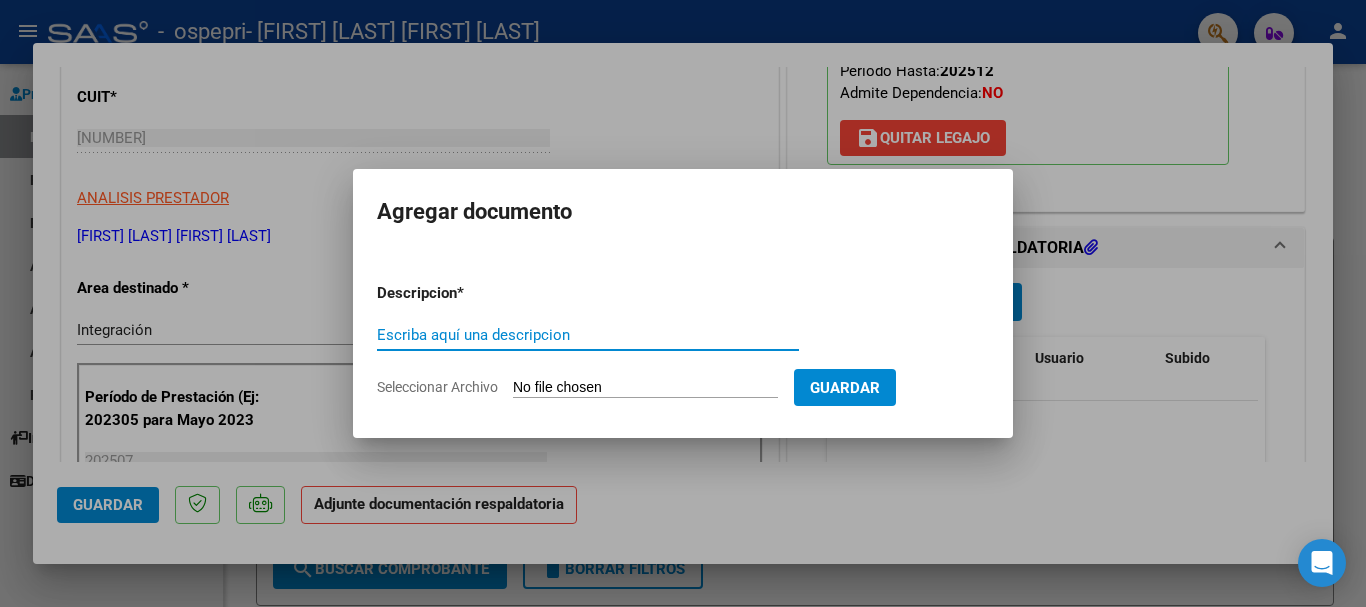 click on "Escriba aquí una descripcion" at bounding box center (588, 335) 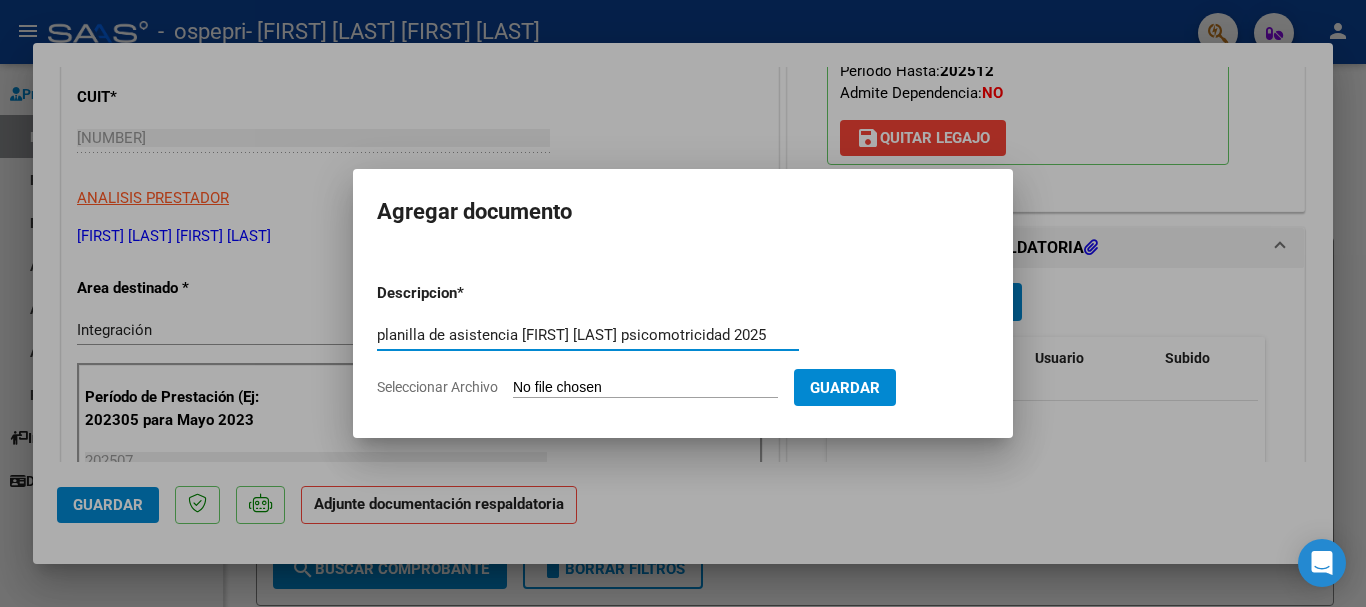 type on "planilla de asistencia [FIRST] [LAST] psicomotricidad 2025" 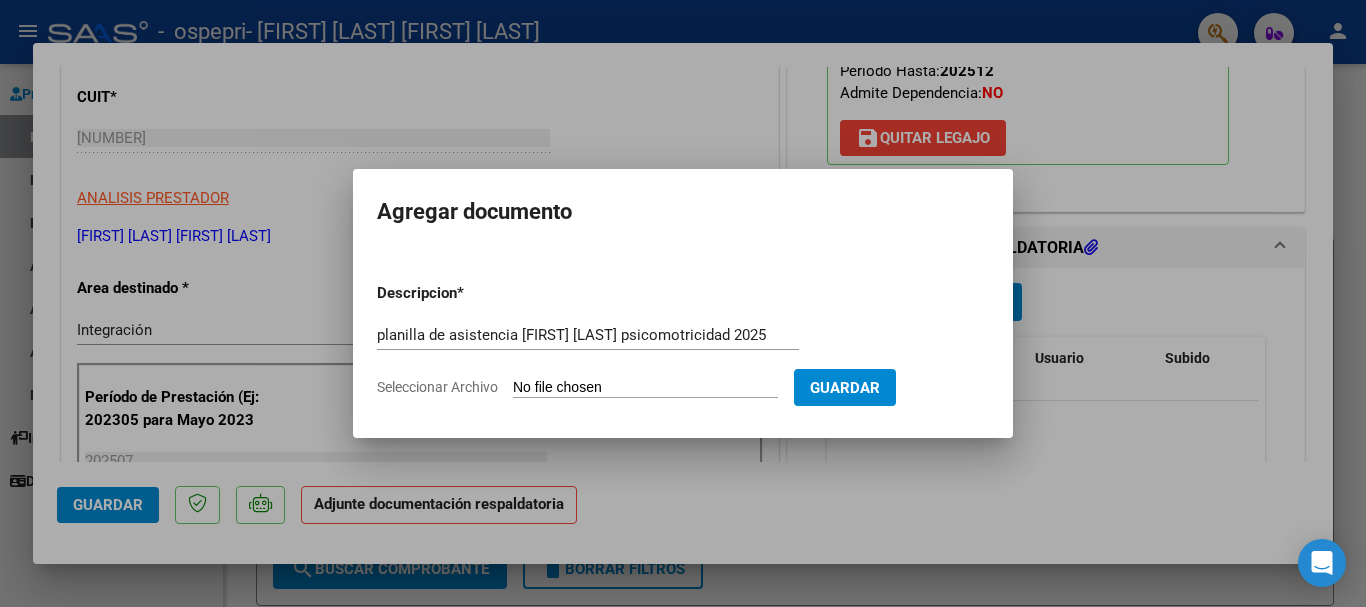 type on "C:\fakepath\planilla de asistencia [FIRST] [LAST] Psicomotricidad Julio 2025.pdf" 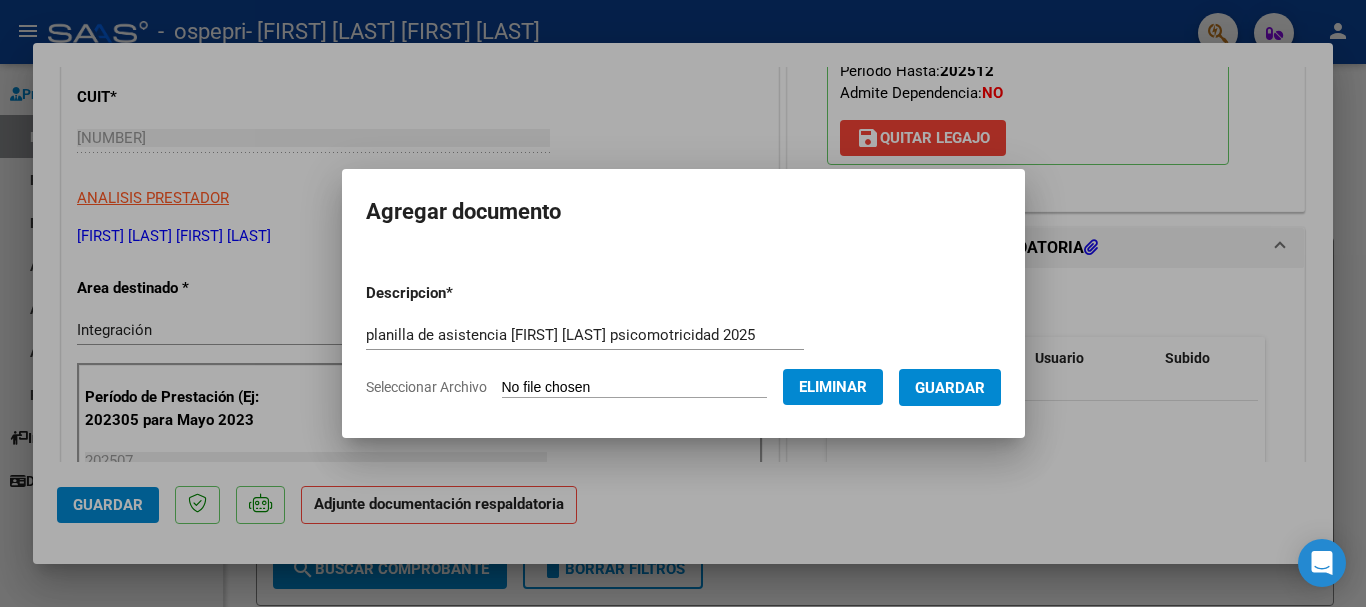 click on "Eliminar" 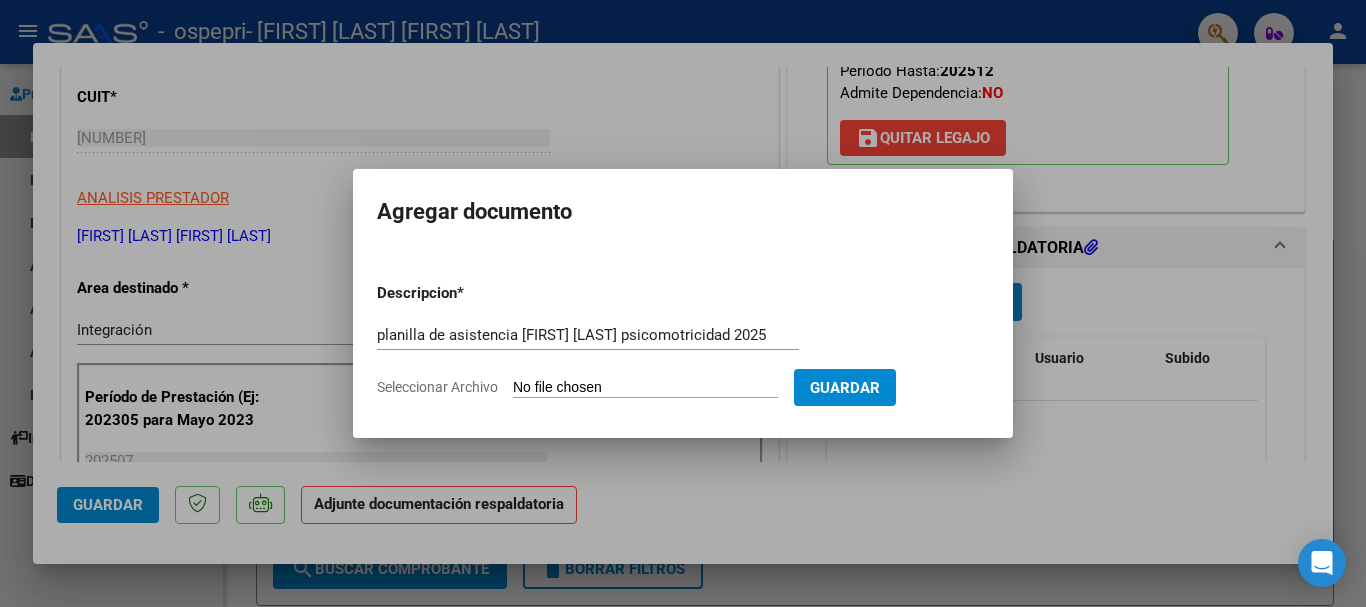 click on "Seleccionar Archivo" at bounding box center [645, 388] 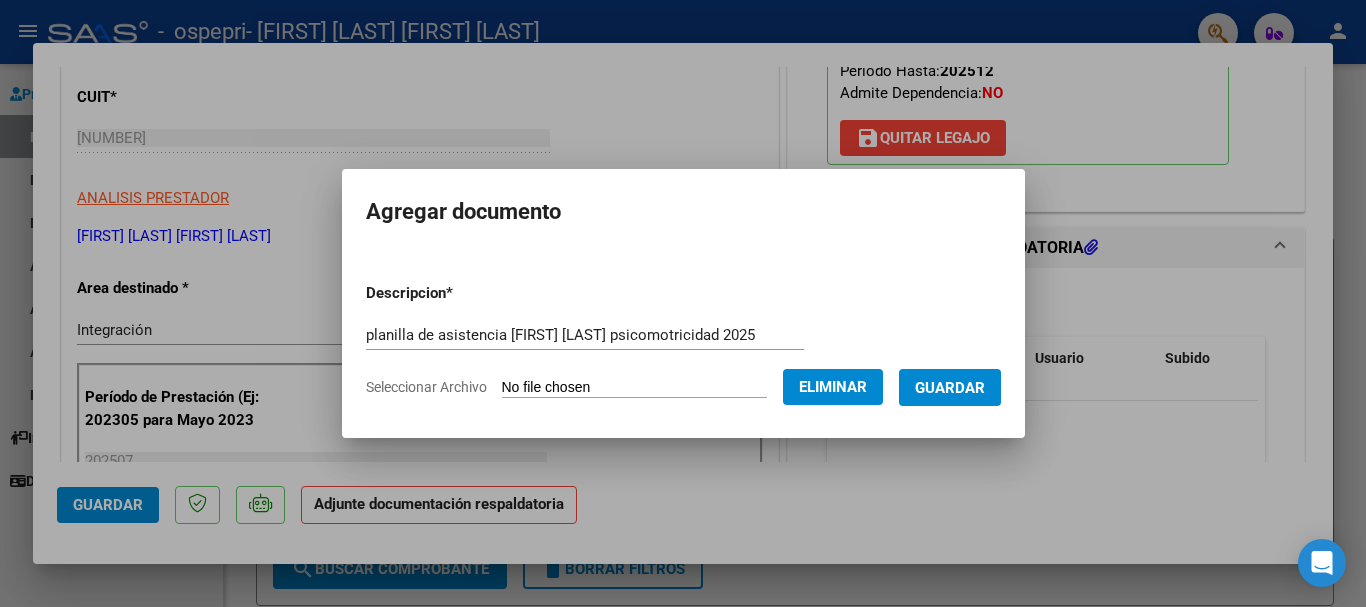 click on "Guardar" at bounding box center (950, 388) 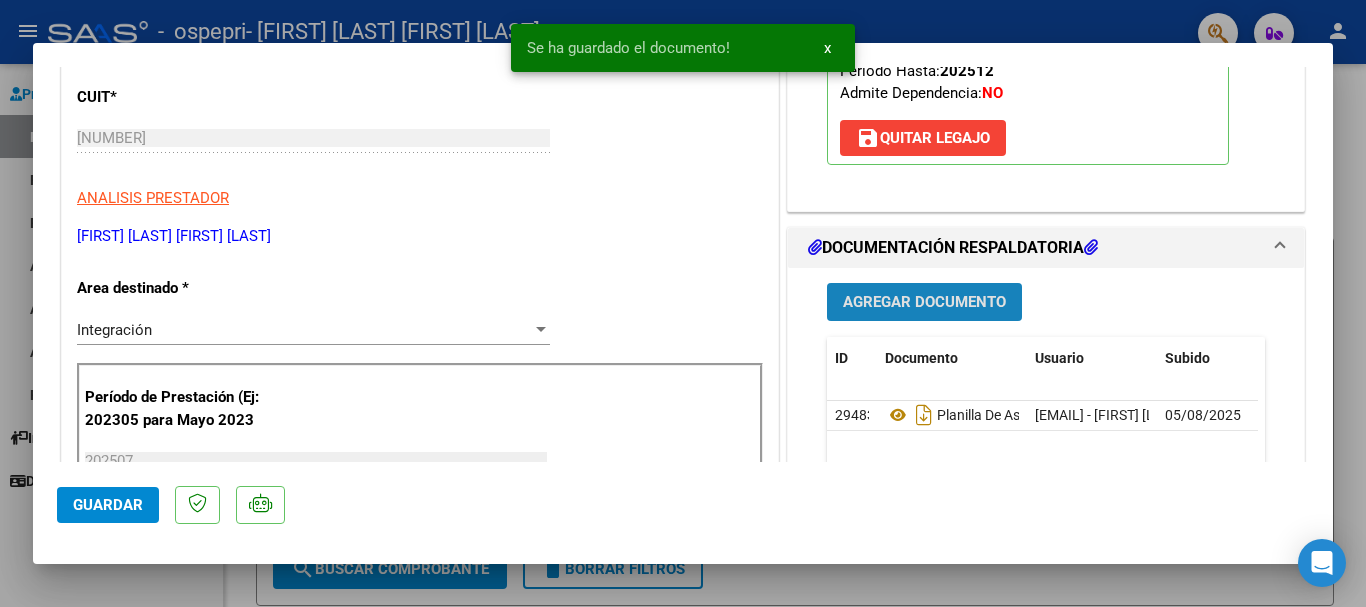 click on "Agregar Documento" at bounding box center (924, 303) 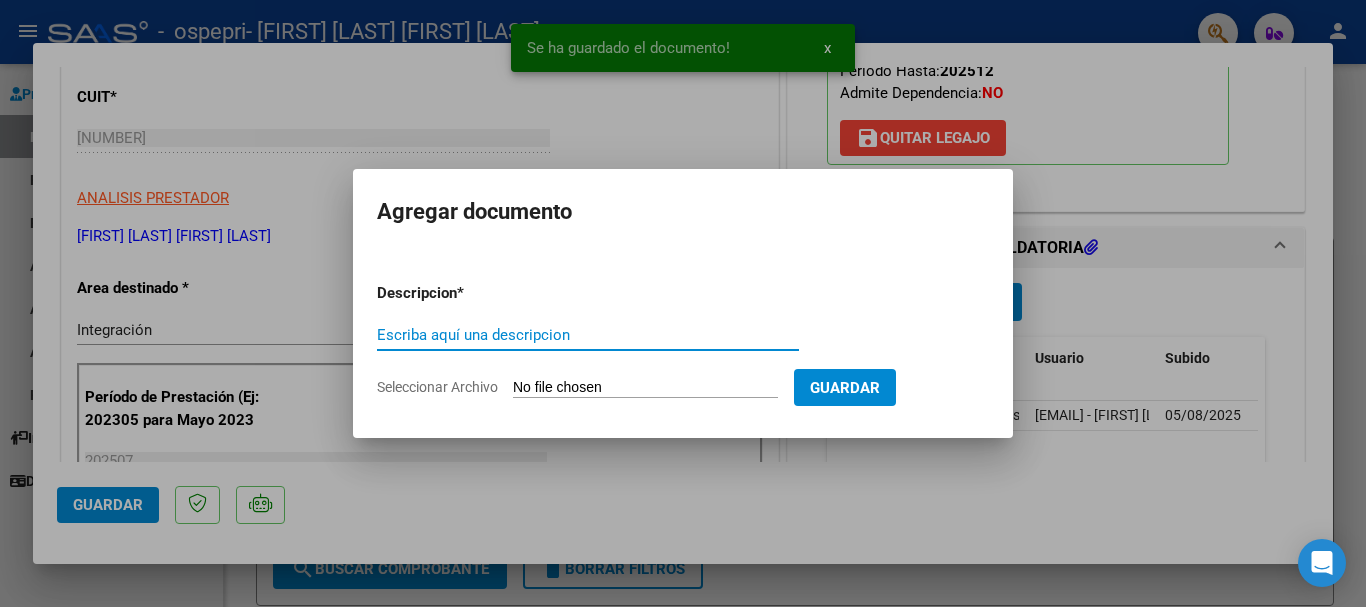 click on "Escriba aquí una descripcion" at bounding box center (588, 335) 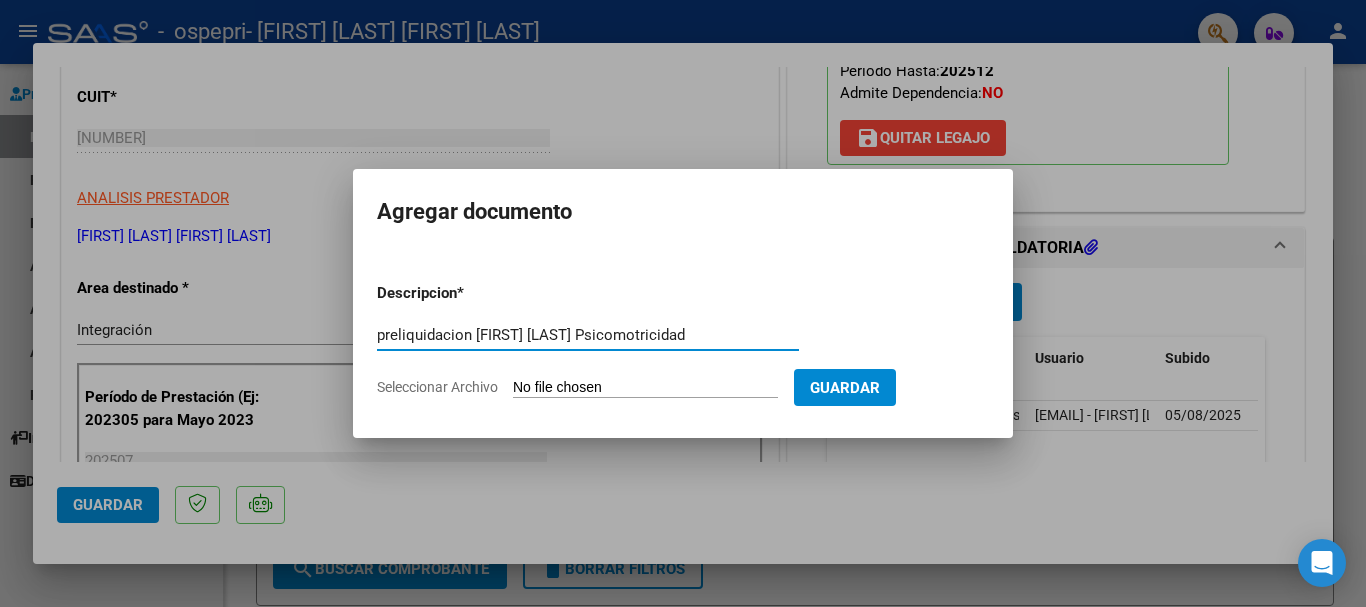 type on "preliquidacion [FIRST] [LAST] Psicomotricidad" 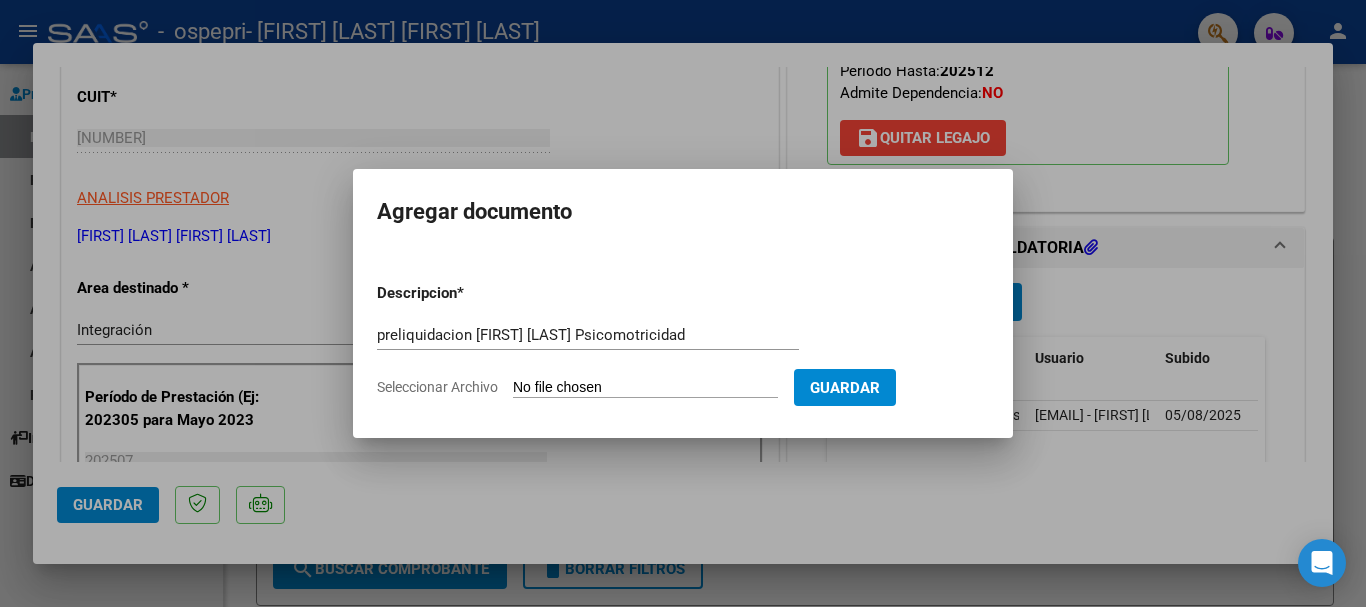 click on "Seleccionar Archivo" at bounding box center [645, 388] 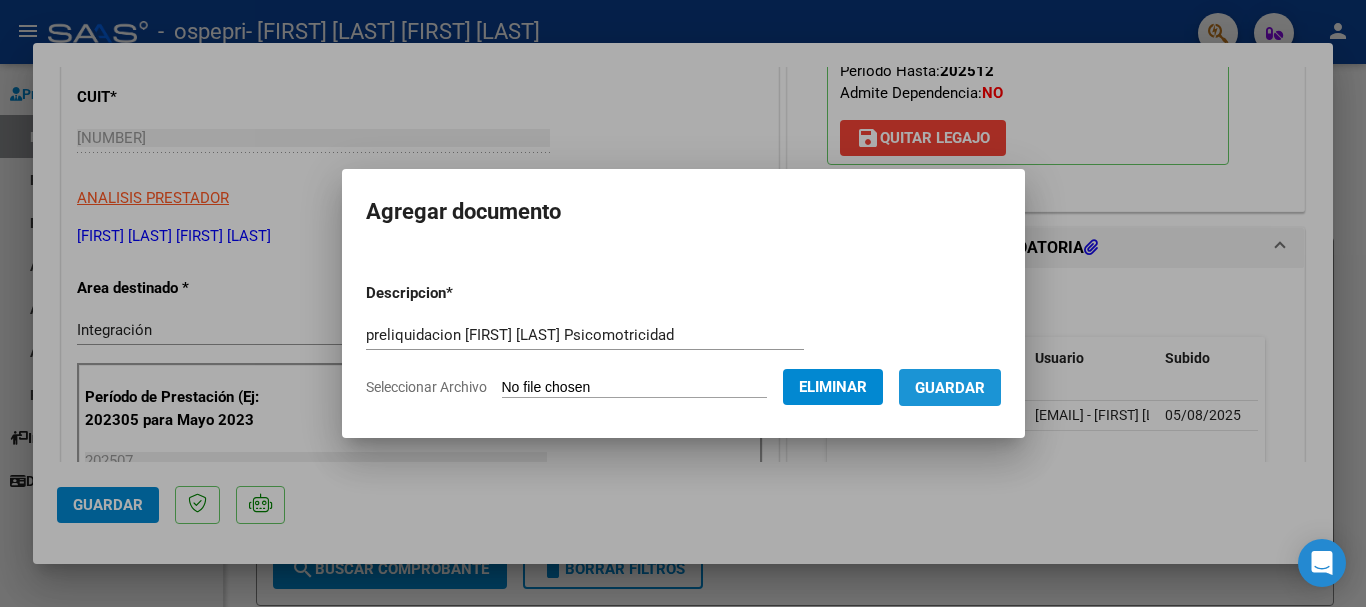 click on "Guardar" at bounding box center (950, 388) 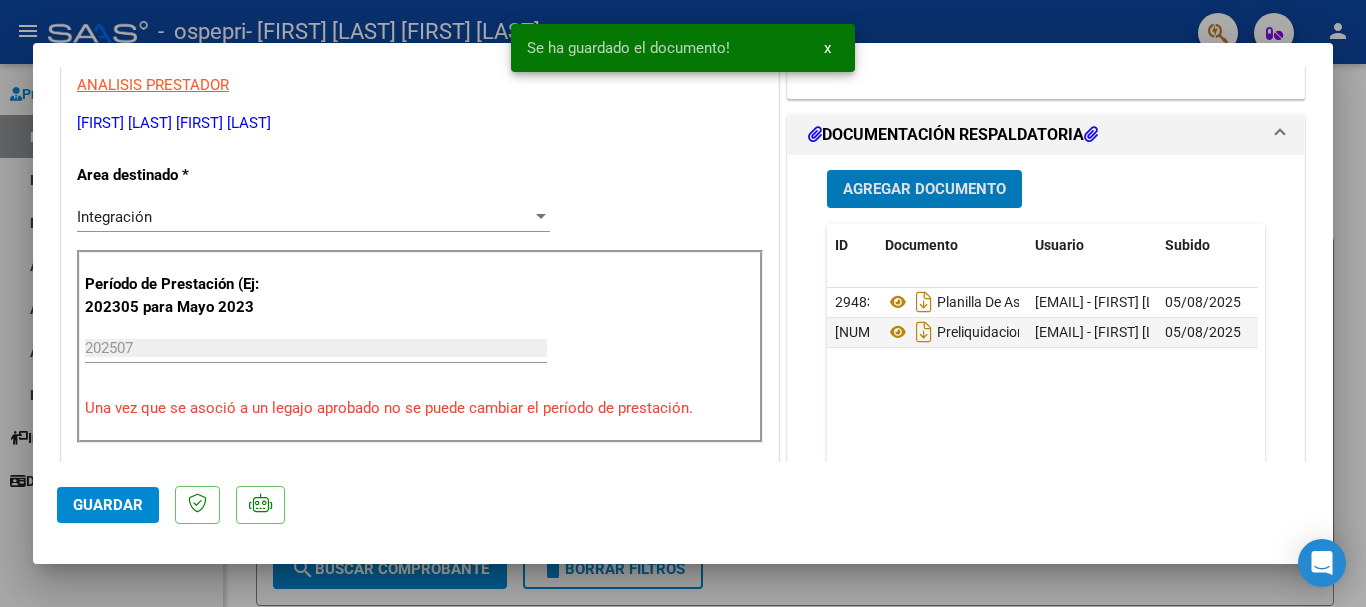 scroll, scrollTop: 500, scrollLeft: 0, axis: vertical 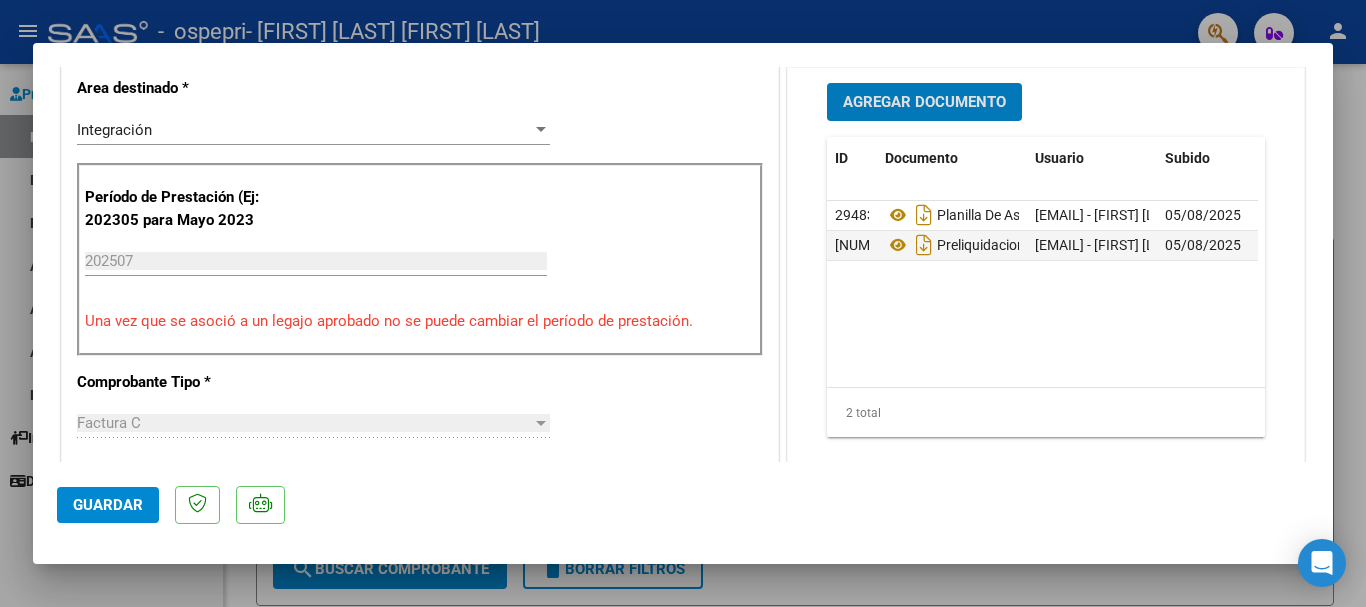 click on "Guardar" 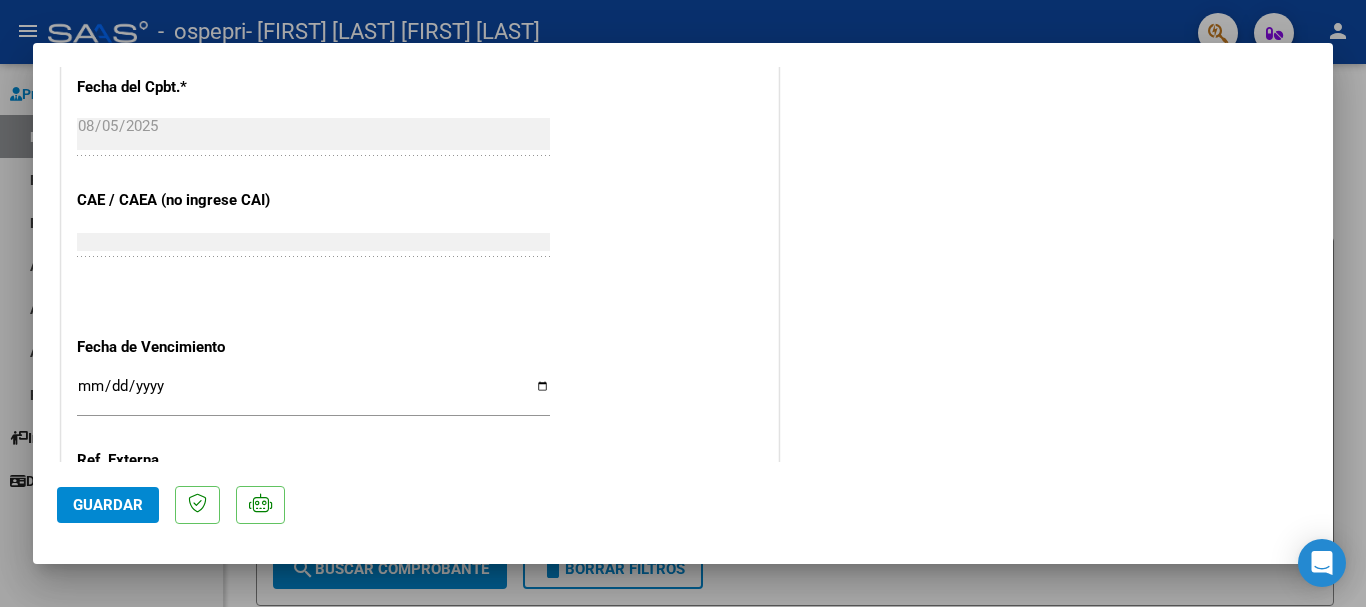 scroll, scrollTop: 1395, scrollLeft: 0, axis: vertical 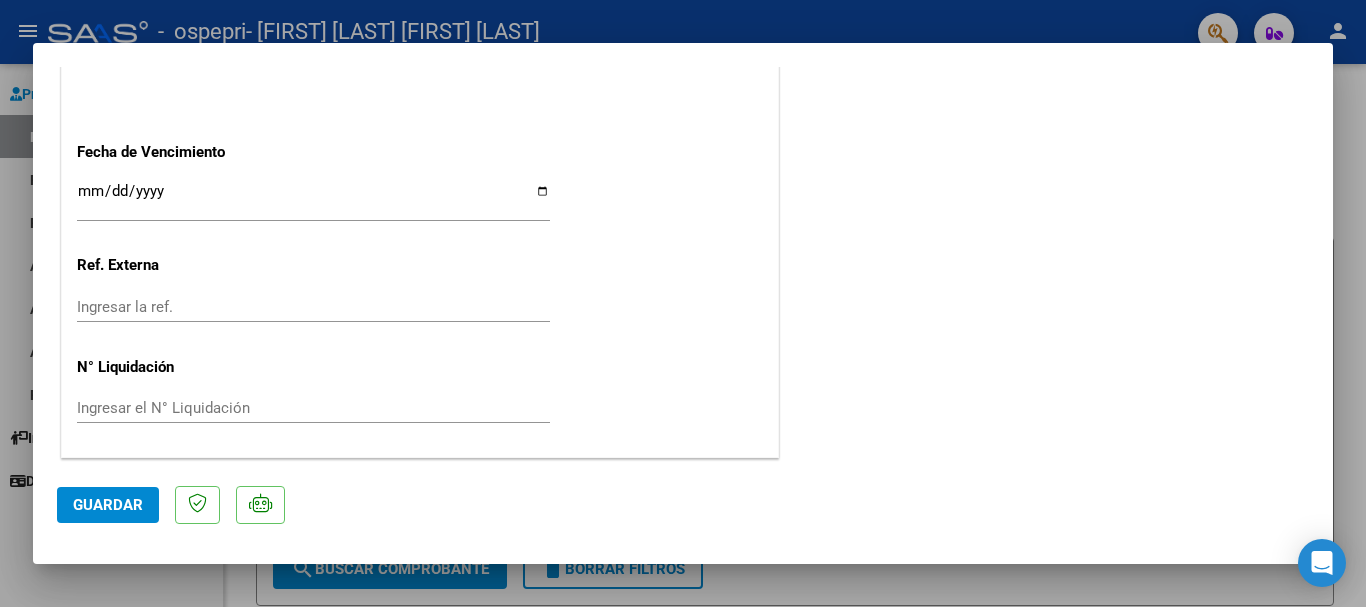 click on "Guardar" 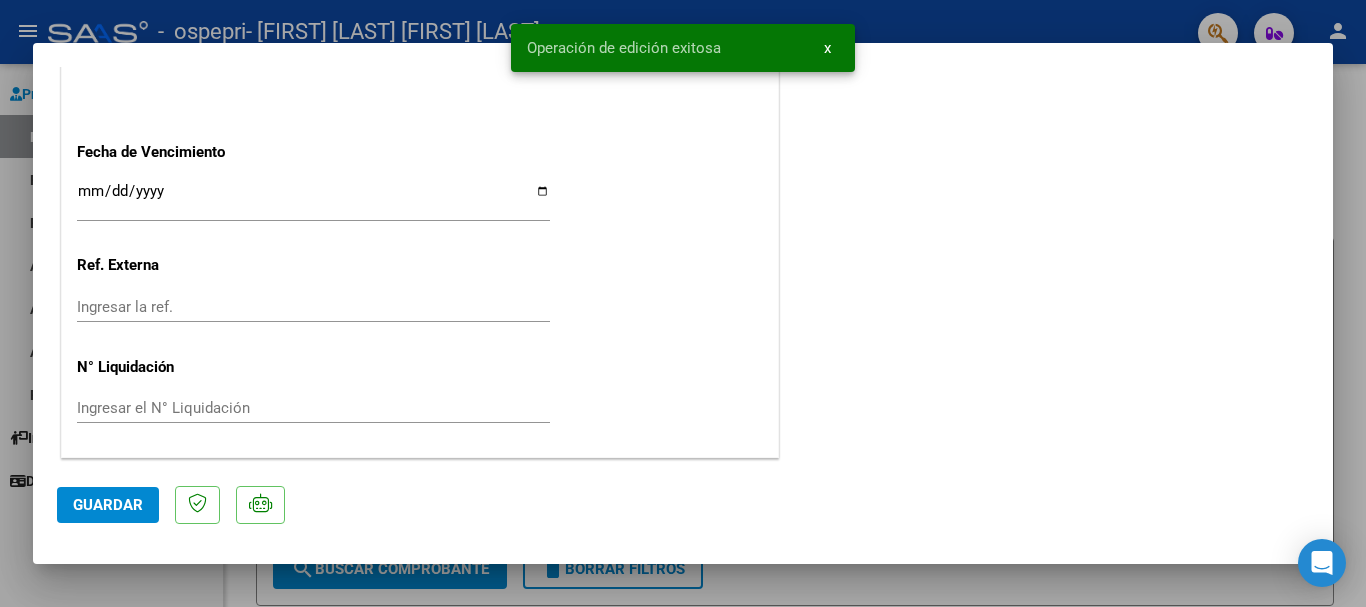 click at bounding box center (683, 303) 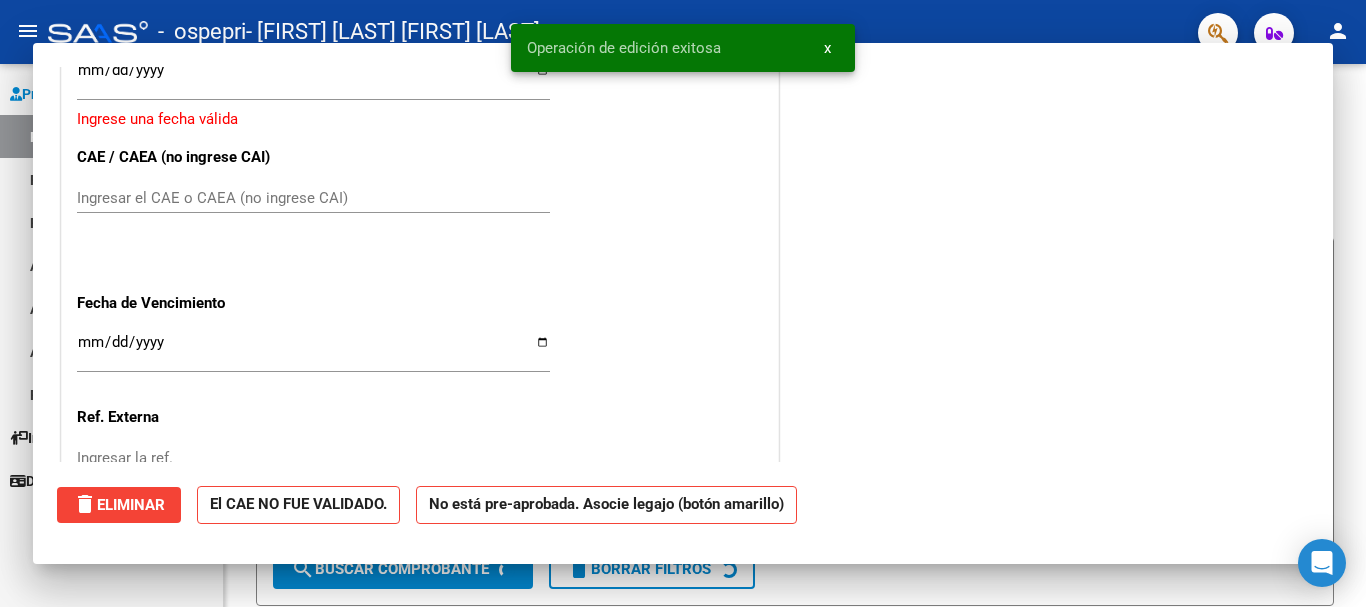 scroll, scrollTop: 0, scrollLeft: 0, axis: both 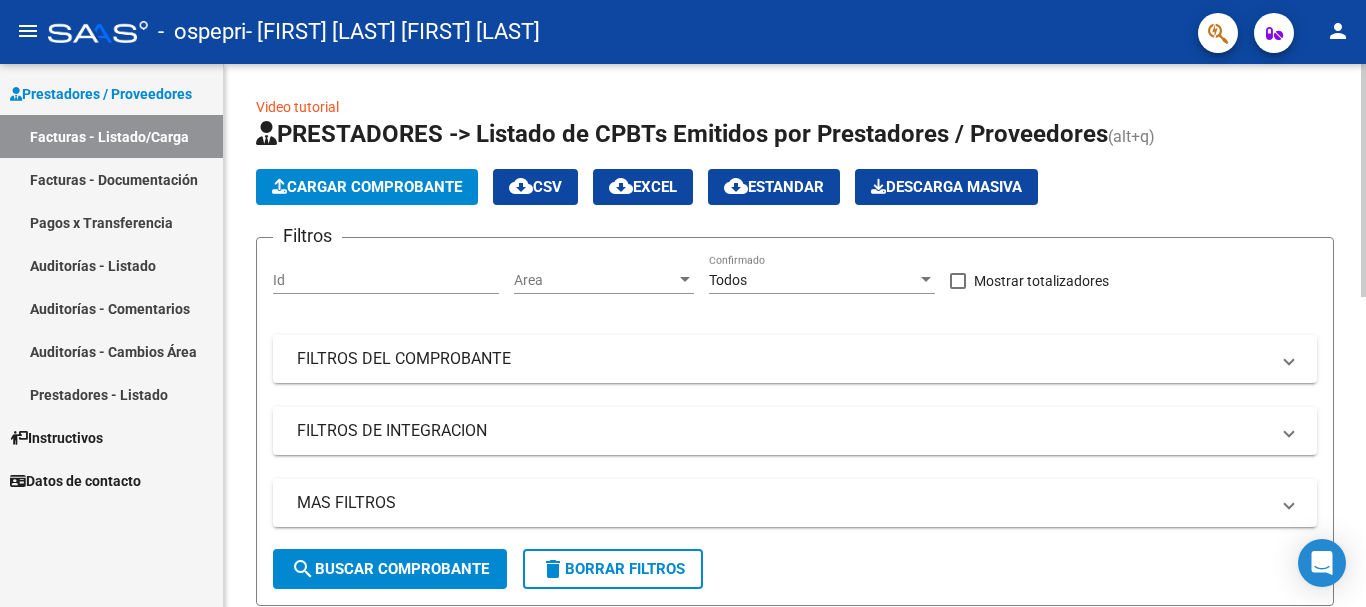 click on "Cargar Comprobante" 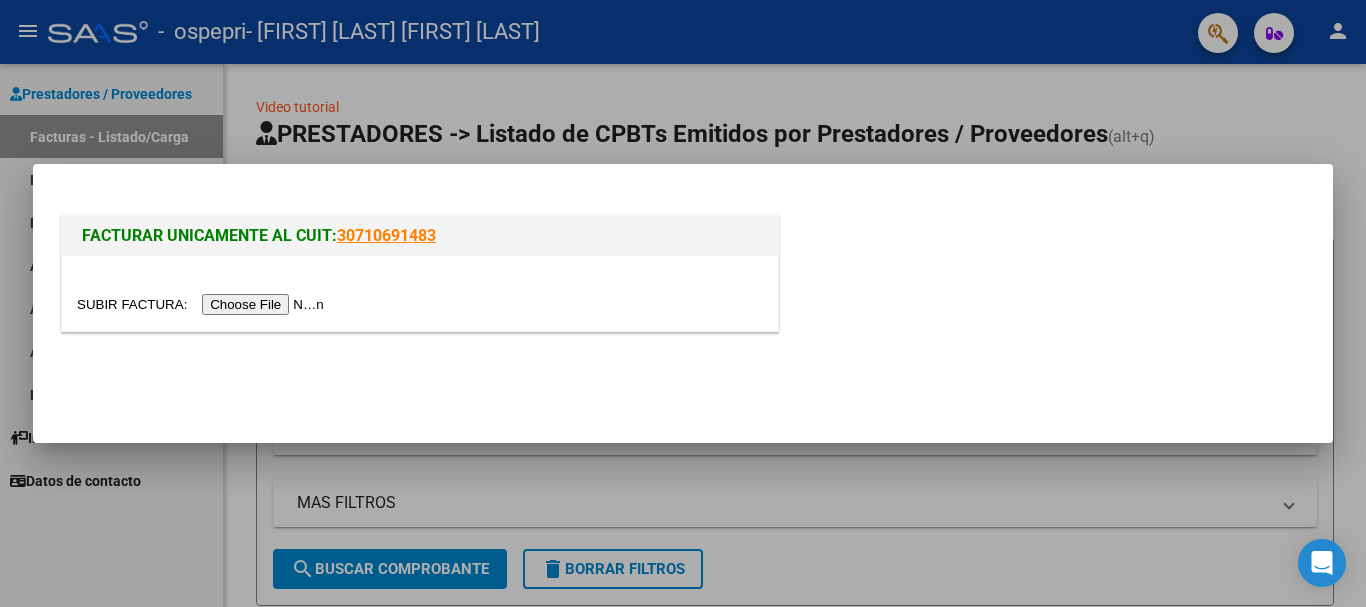 click at bounding box center (203, 304) 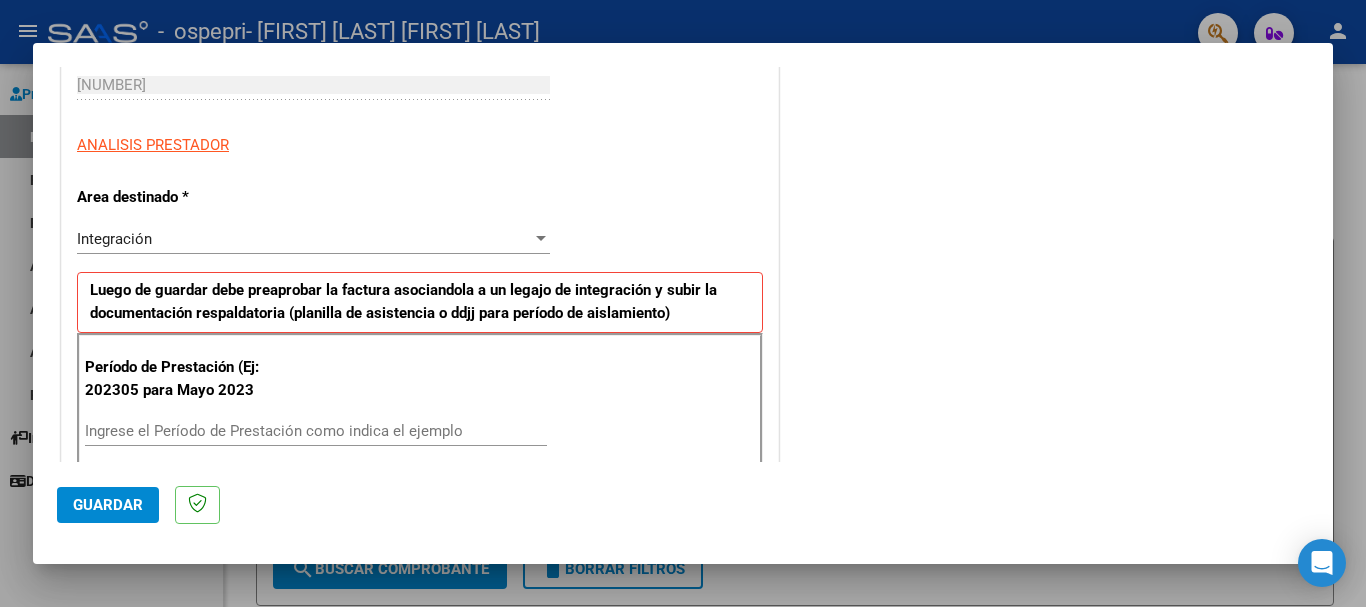 scroll, scrollTop: 400, scrollLeft: 0, axis: vertical 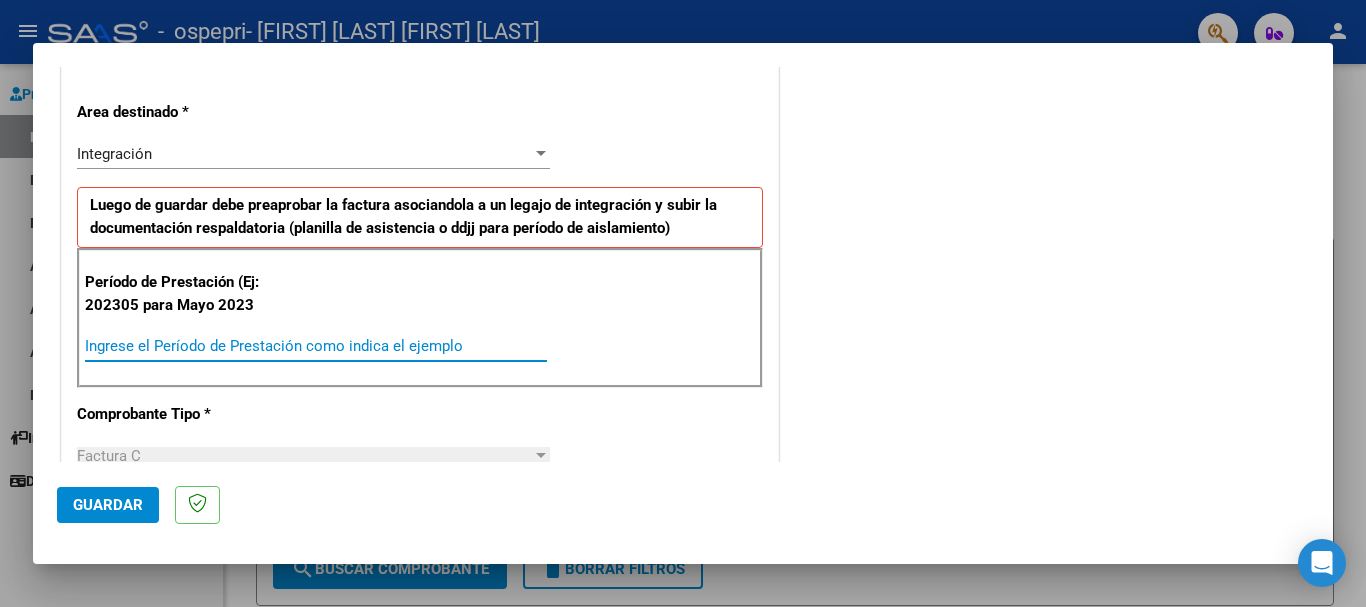 click on "Ingrese el Período de Prestación como indica el ejemplo" at bounding box center [316, 346] 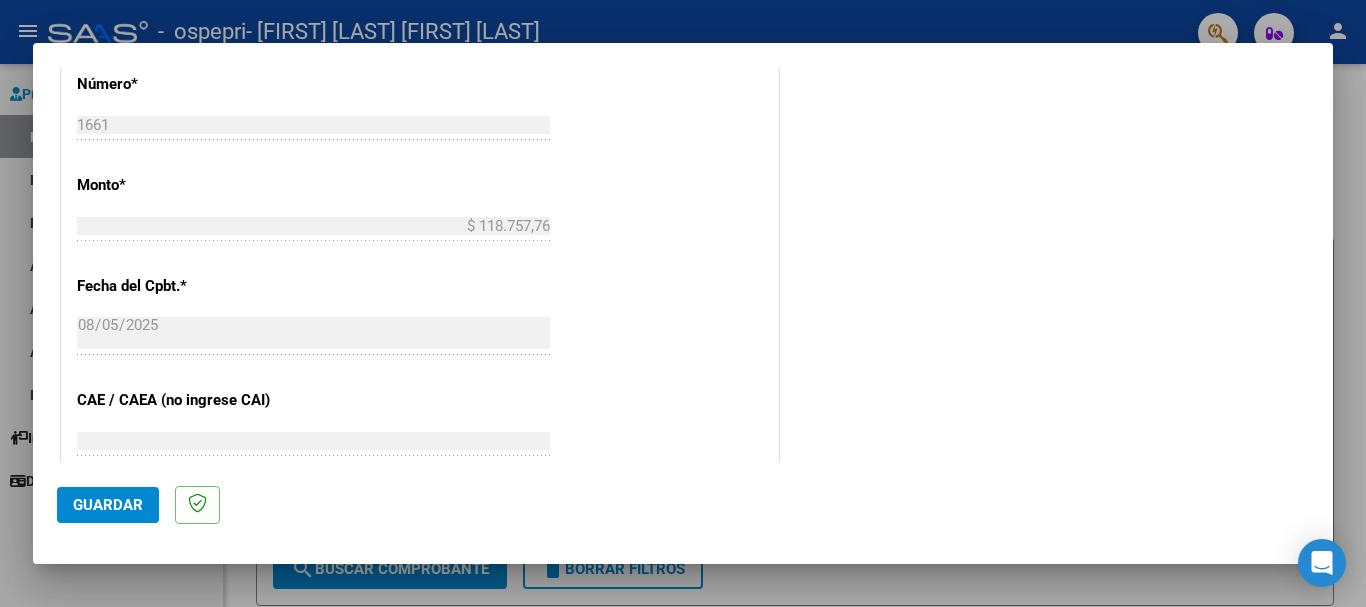 scroll, scrollTop: 727, scrollLeft: 0, axis: vertical 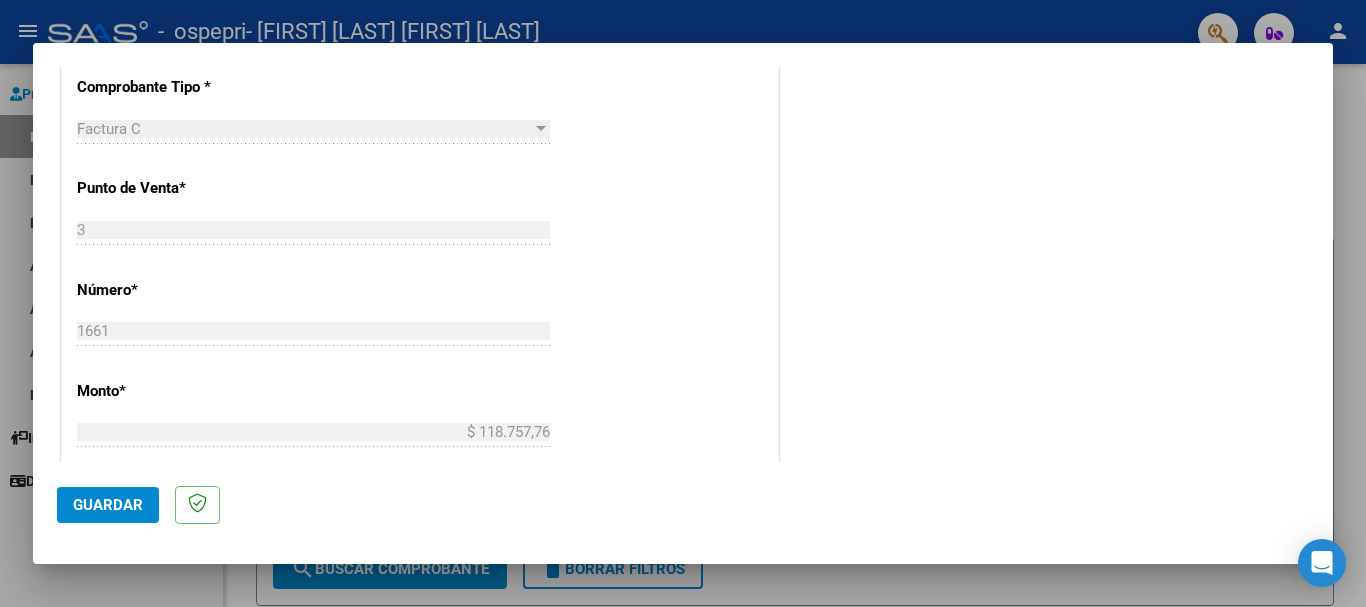 type on "202507" 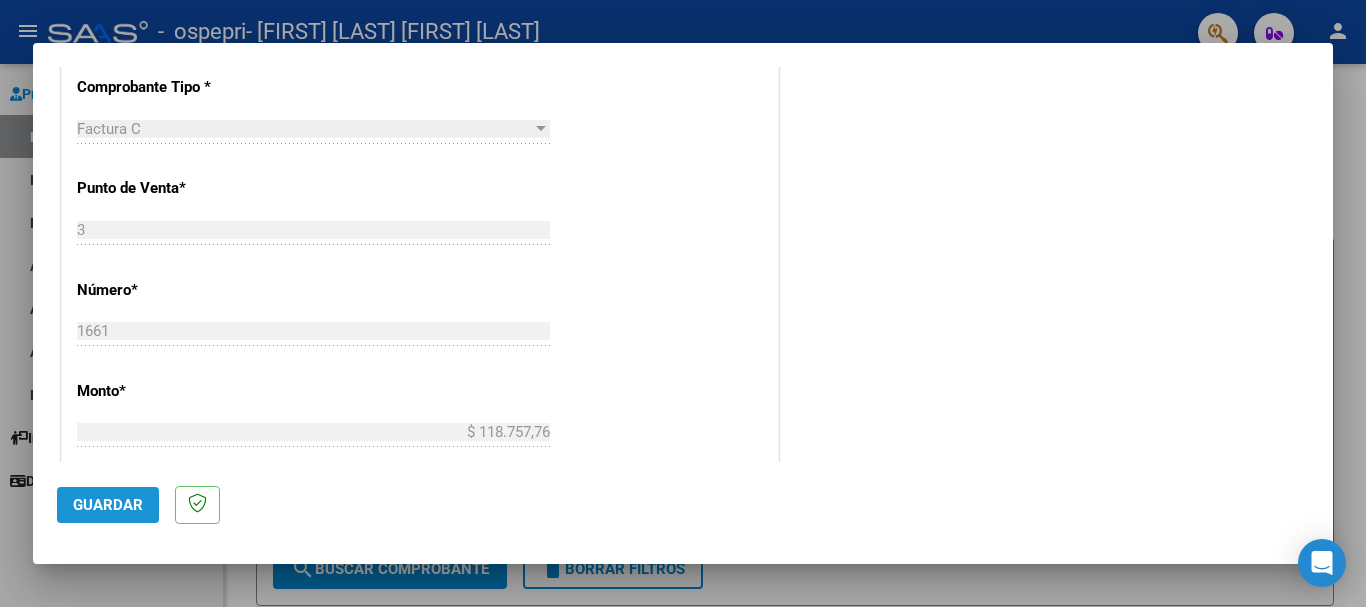 click on "Guardar" 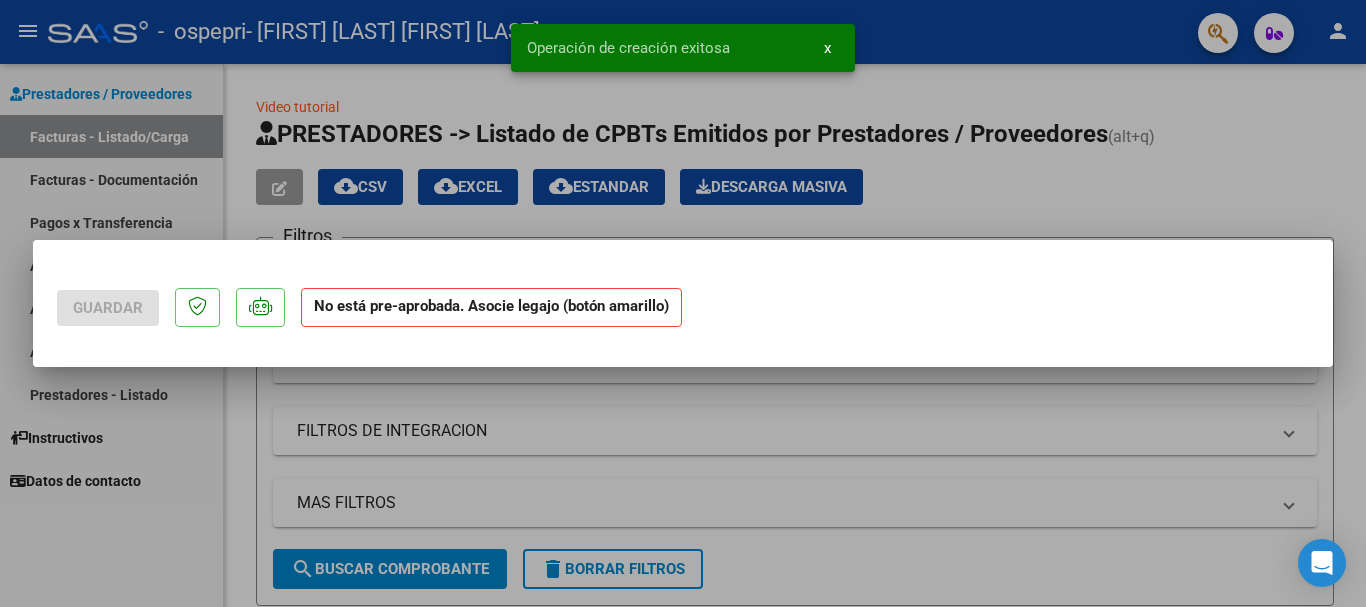 scroll, scrollTop: 0, scrollLeft: 0, axis: both 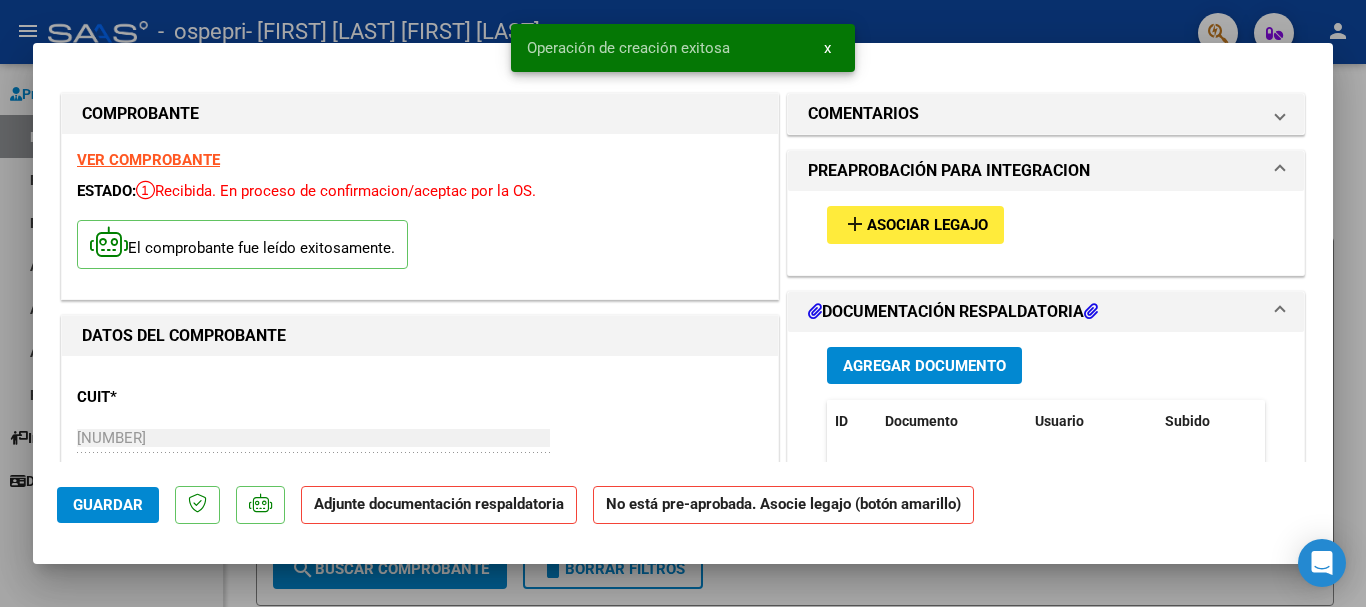 click on "Asociar Legajo" at bounding box center [927, 226] 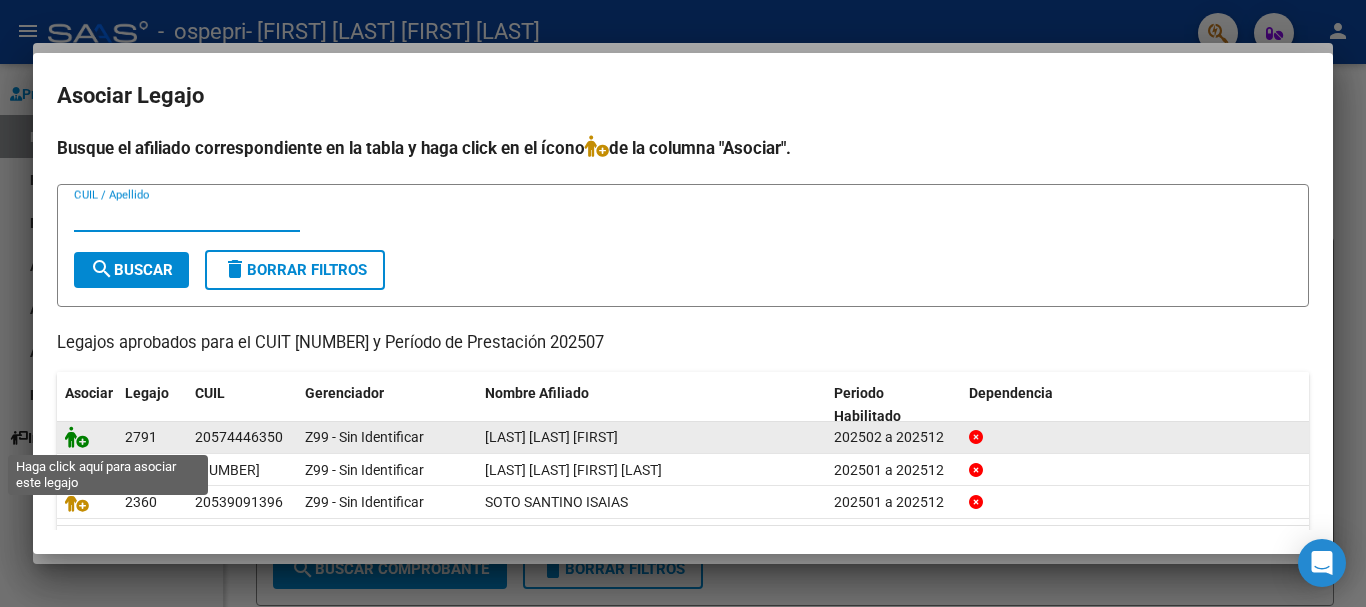 click 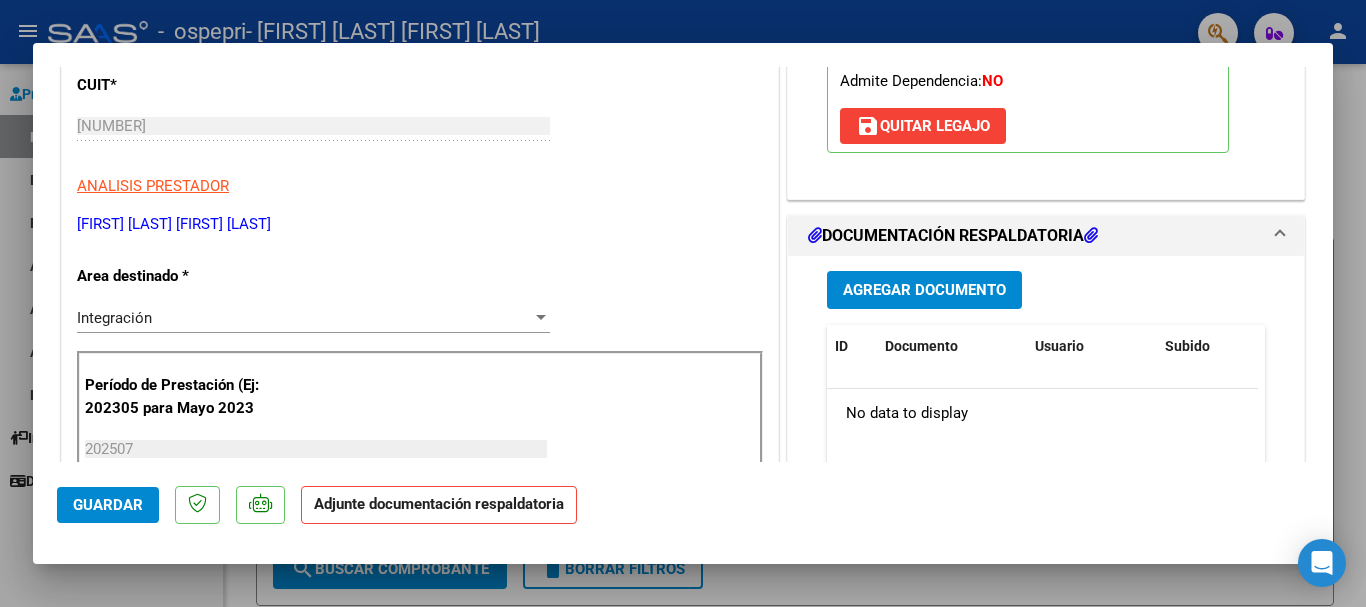 scroll, scrollTop: 400, scrollLeft: 0, axis: vertical 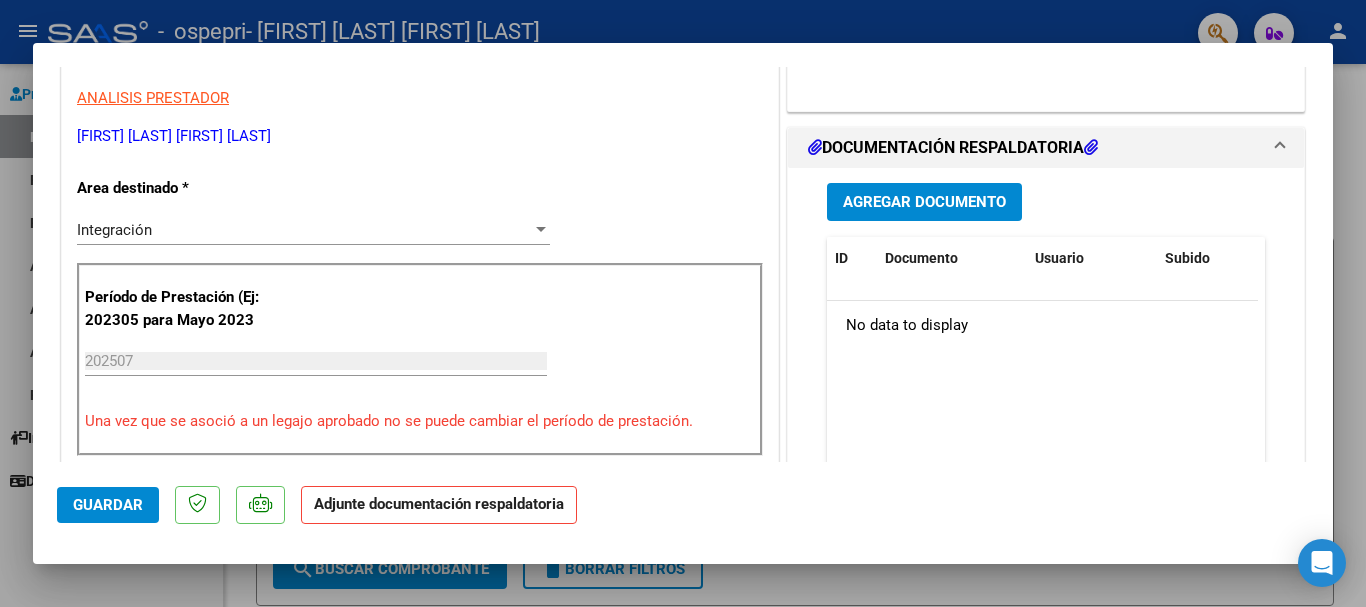 click on "Agregar Documento" at bounding box center [924, 203] 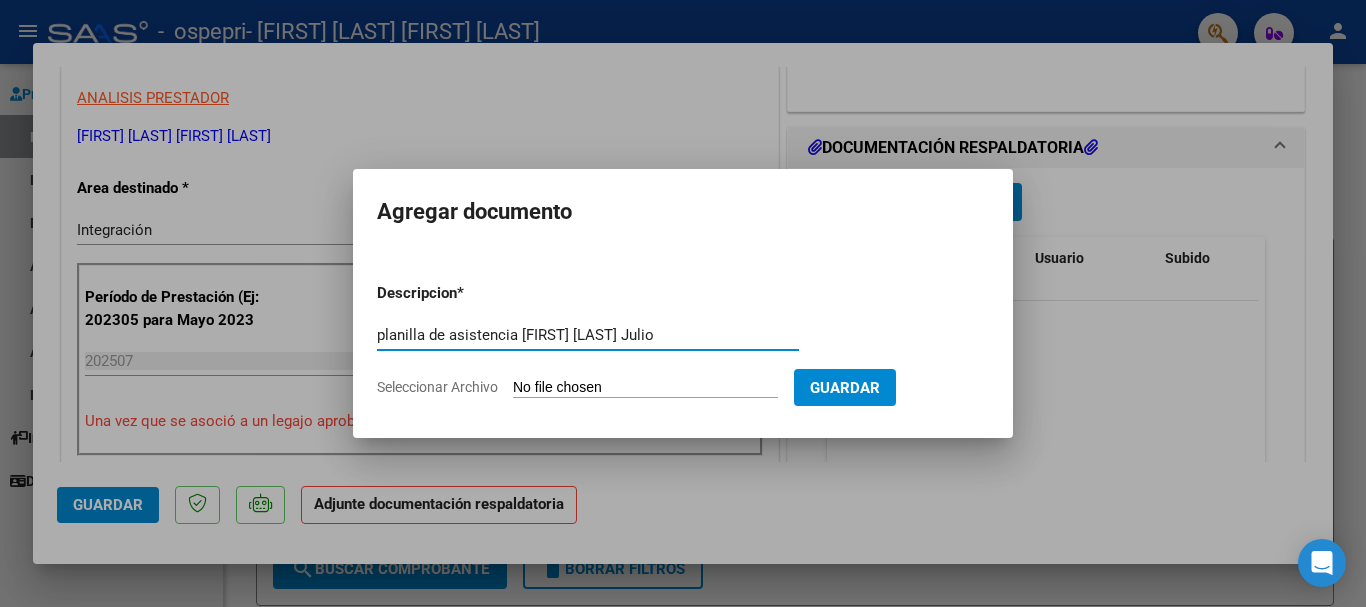 type on "planilla de asistencia [FIRST] [LAST] Julio" 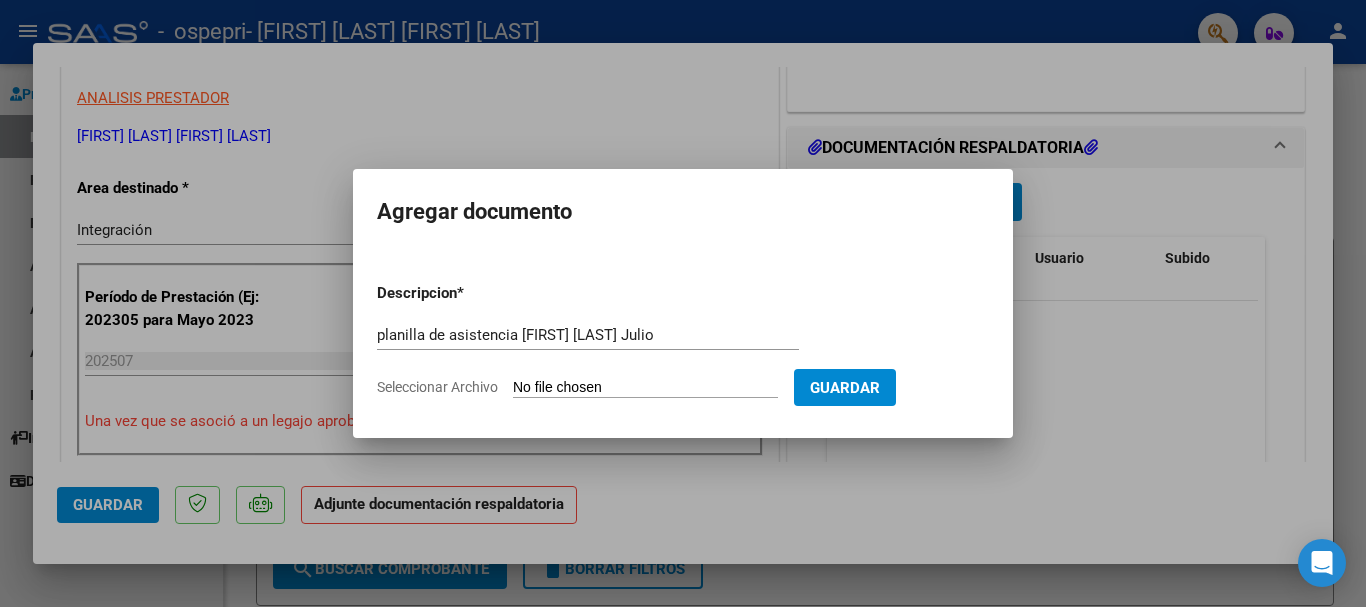 type on "C:\fakepath\planilla de asistencia Psicomotricidad [FIRST] [LAST].pdf" 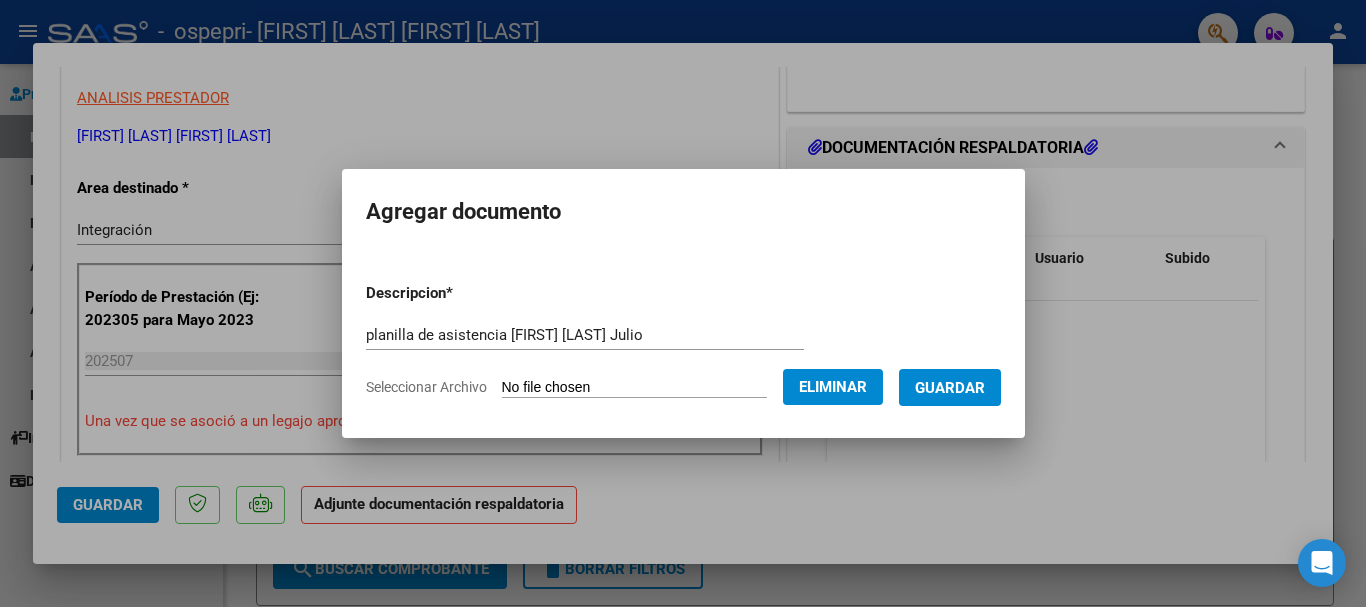 click on "Guardar" at bounding box center (950, 388) 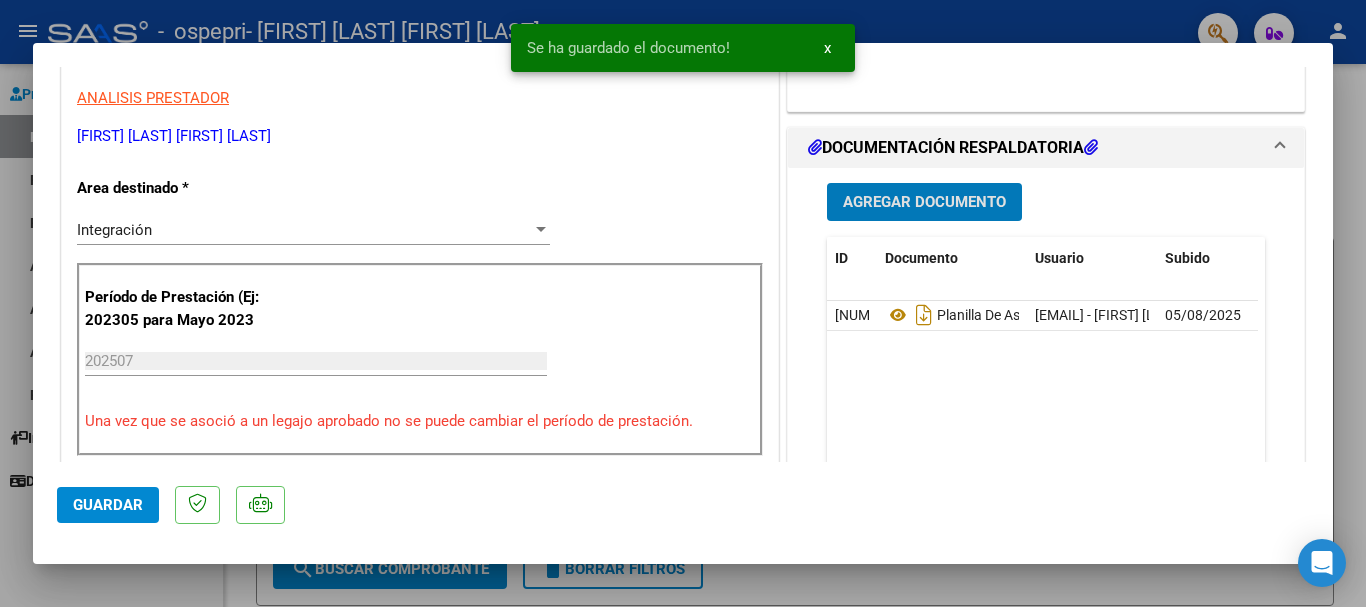 click on "Agregar Documento" at bounding box center [924, 201] 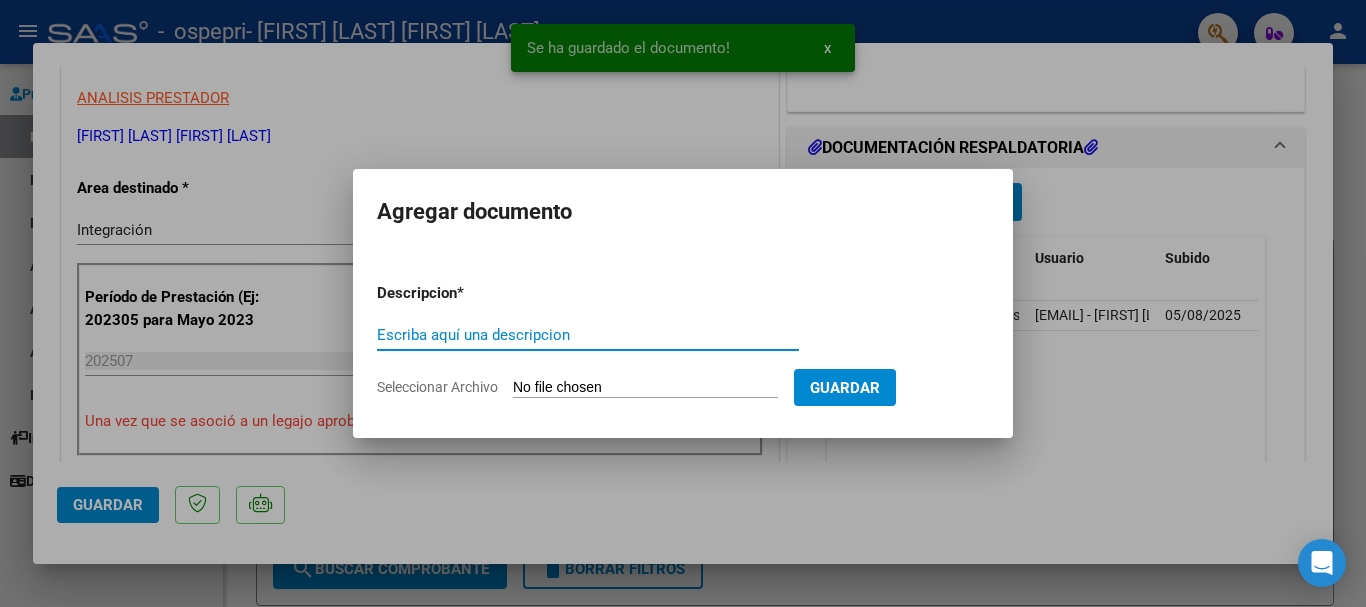 click on "Escriba aquí una descripcion" at bounding box center [588, 335] 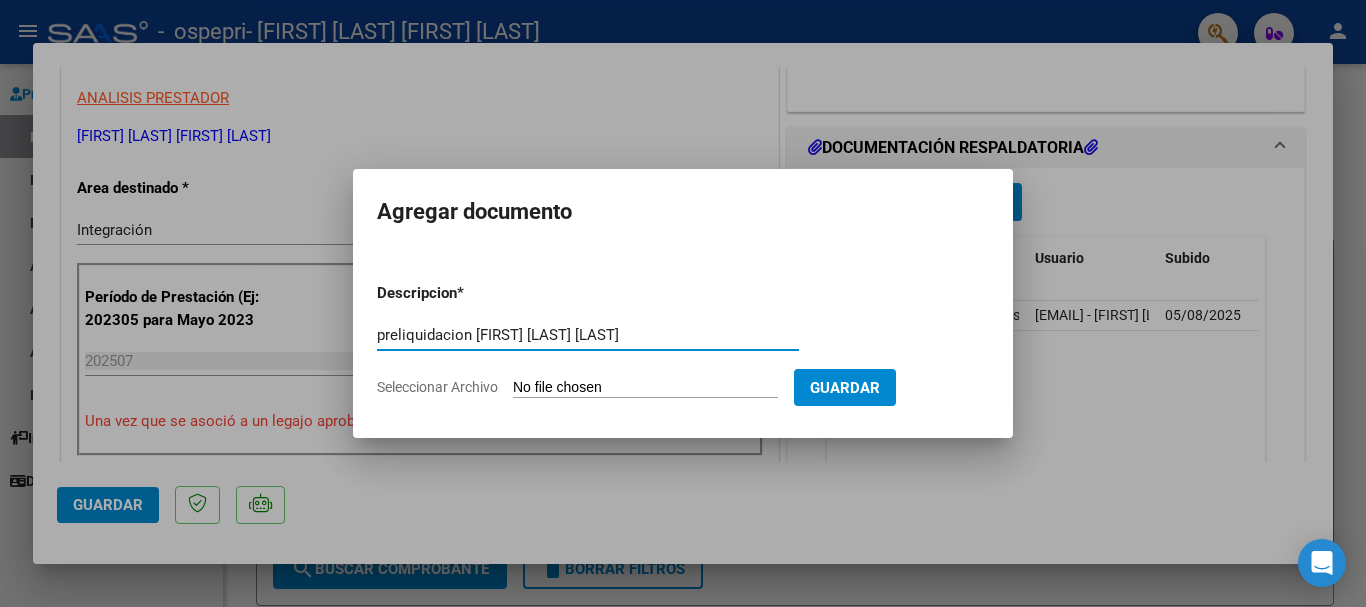 type on "preliquidacion [FIRST] [LAST] [LAST]" 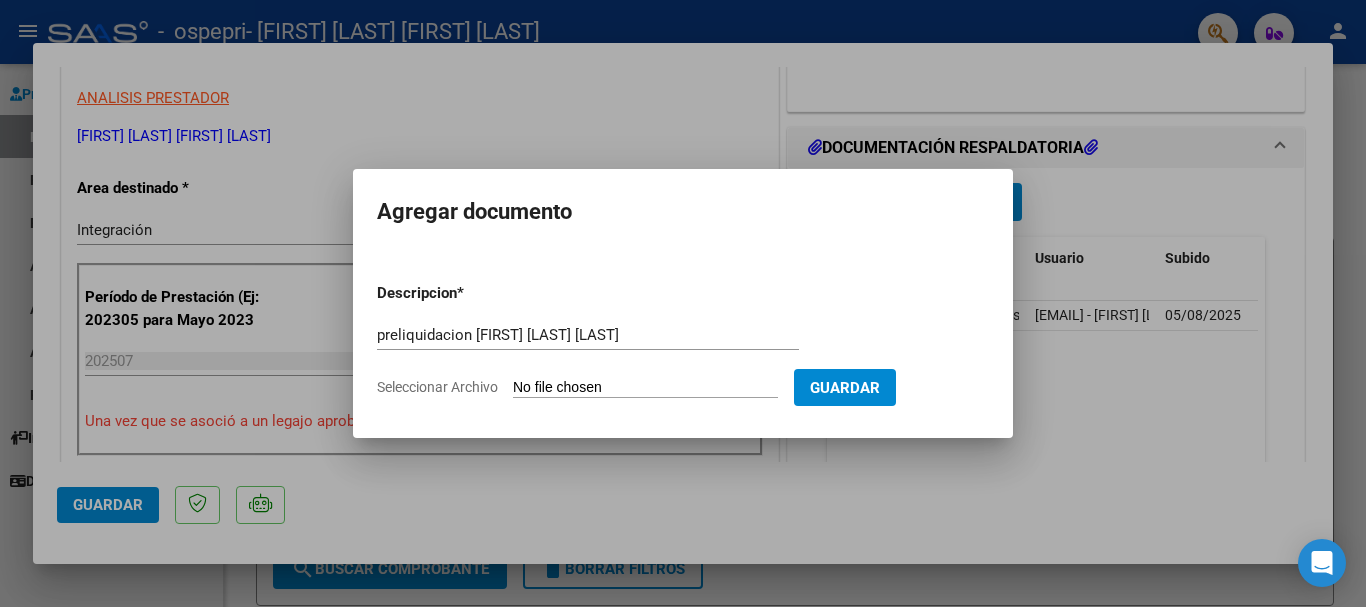 click on "Seleccionar Archivo" 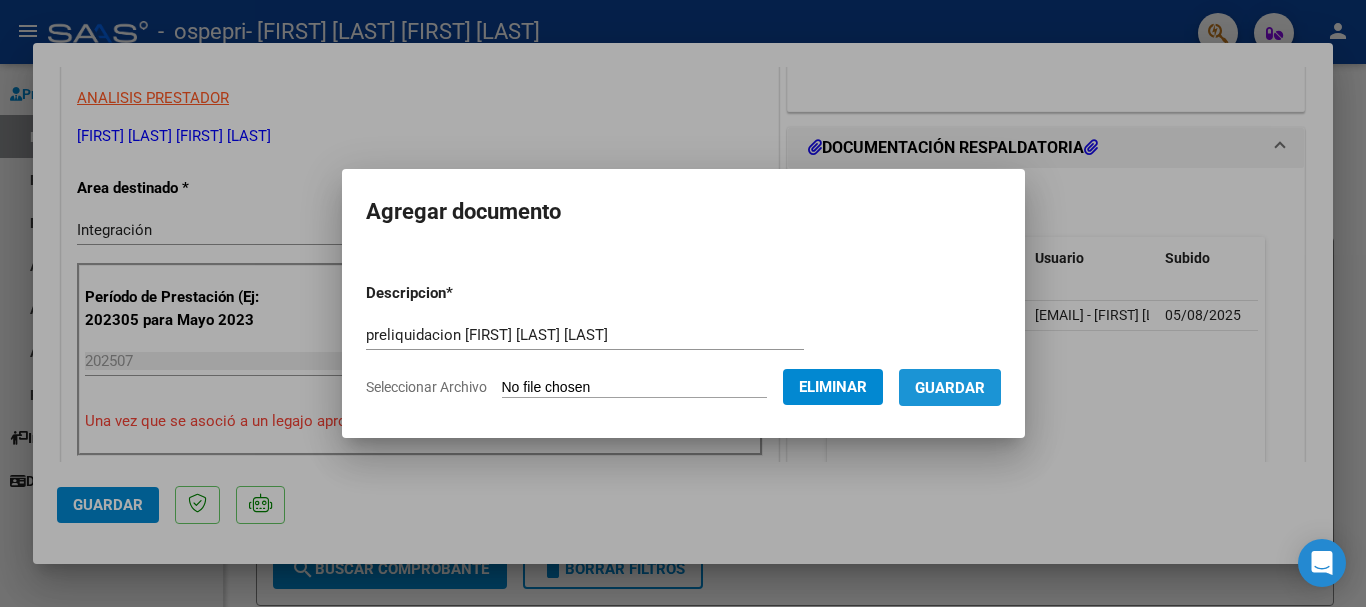 click on "Guardar" at bounding box center [950, 388] 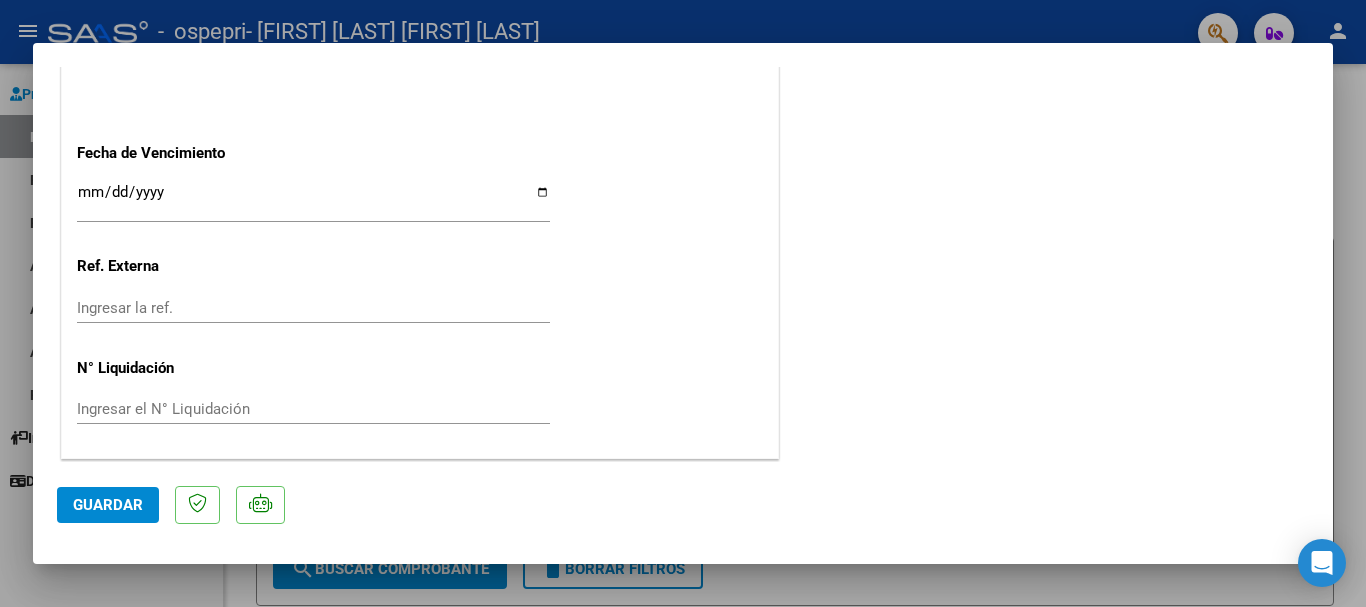 scroll, scrollTop: 1395, scrollLeft: 0, axis: vertical 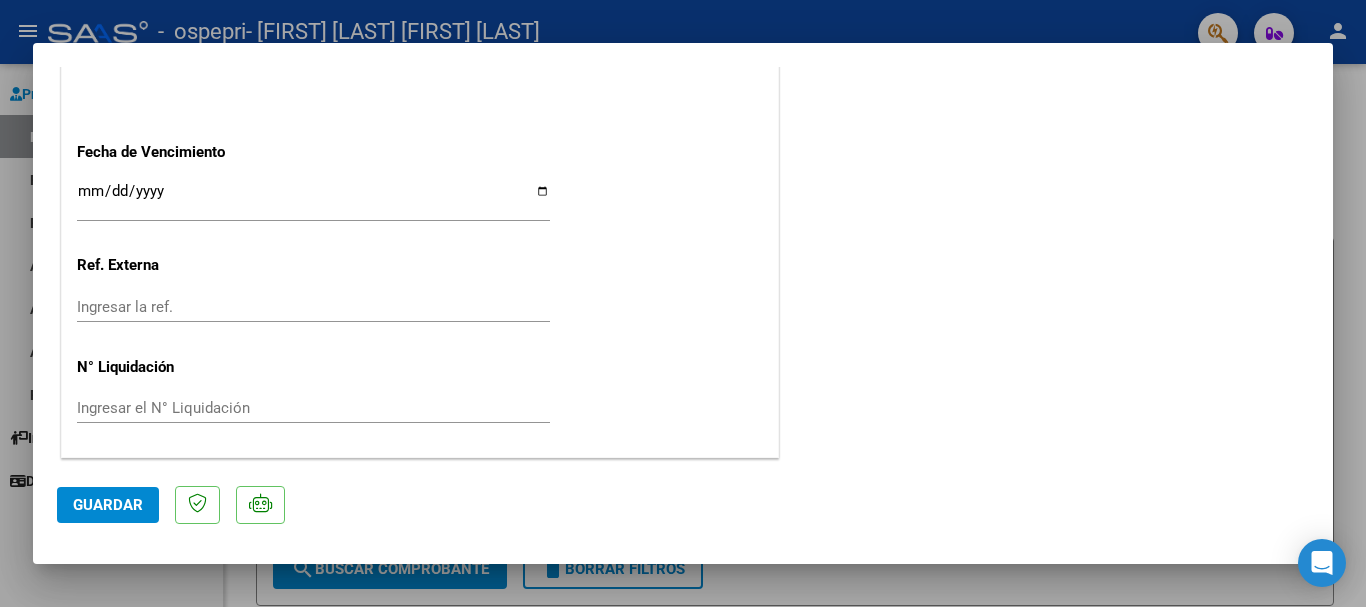 click on "Guardar" 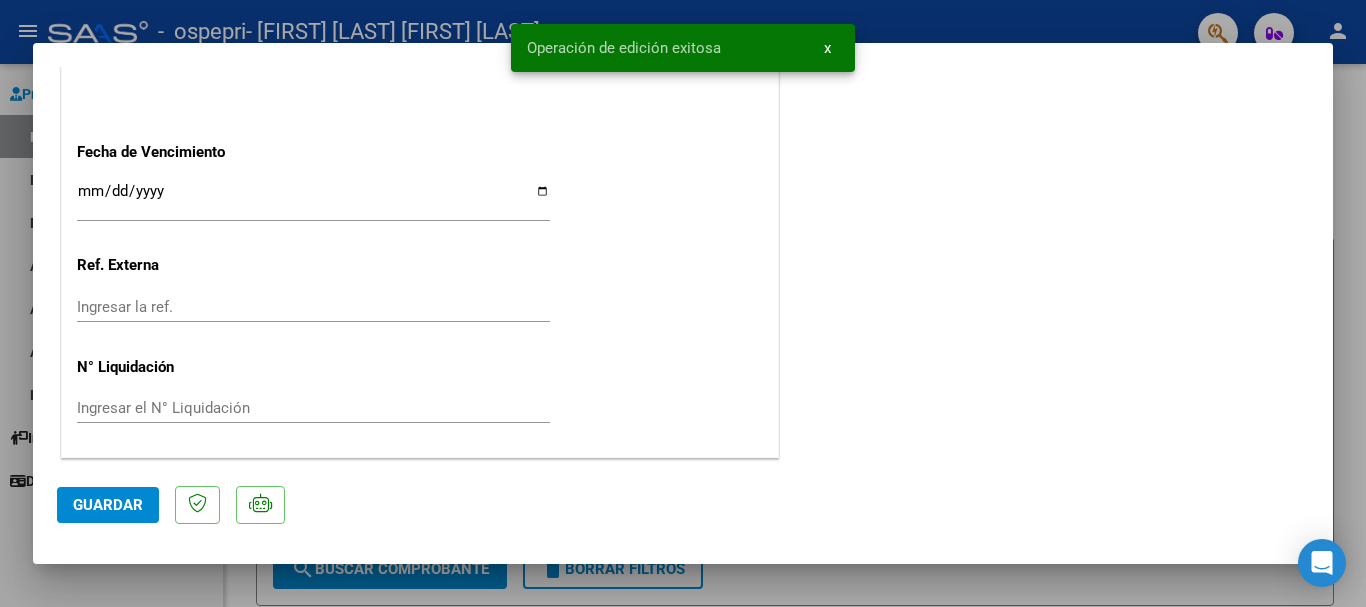 click at bounding box center (683, 303) 